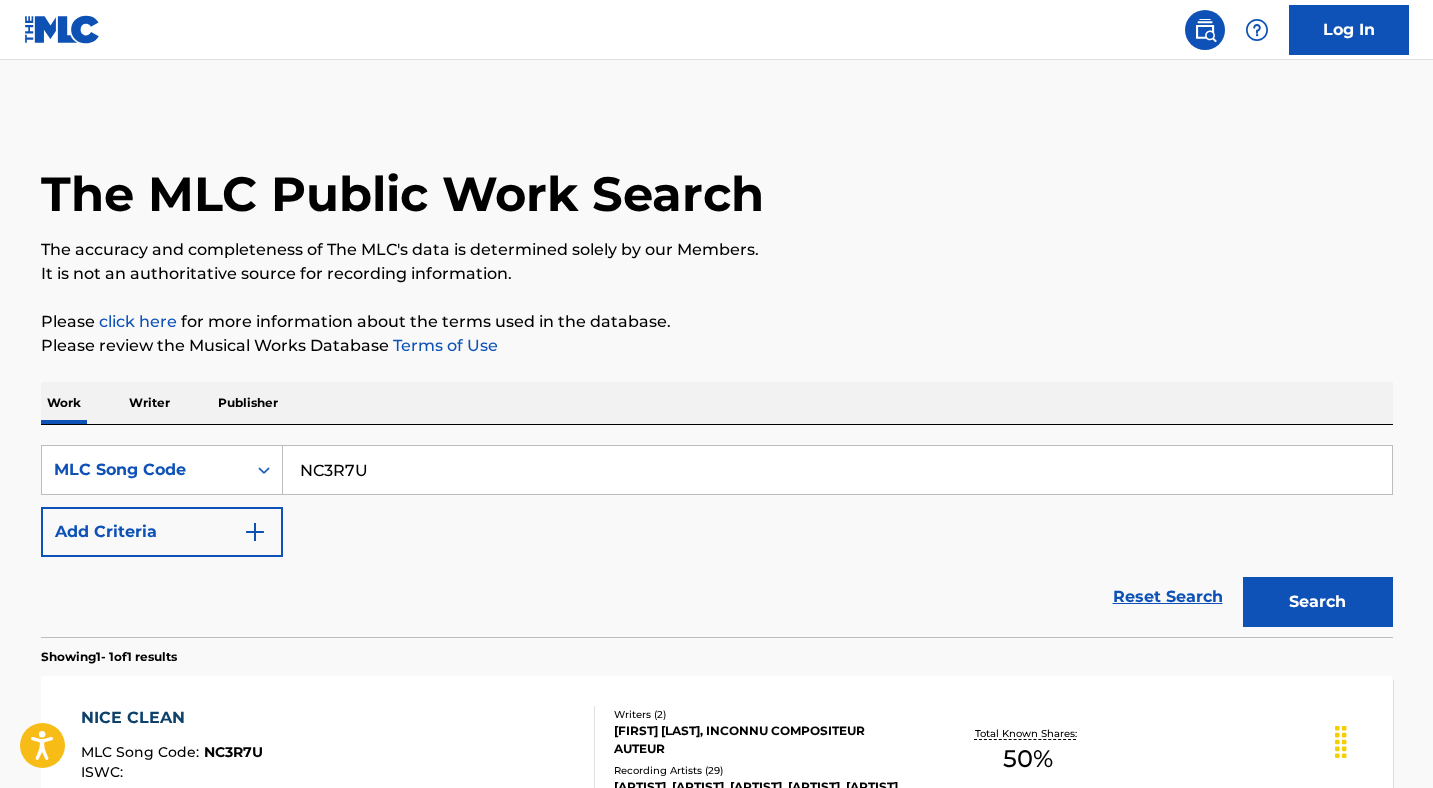 click on "NC3R7U" at bounding box center (837, 470) 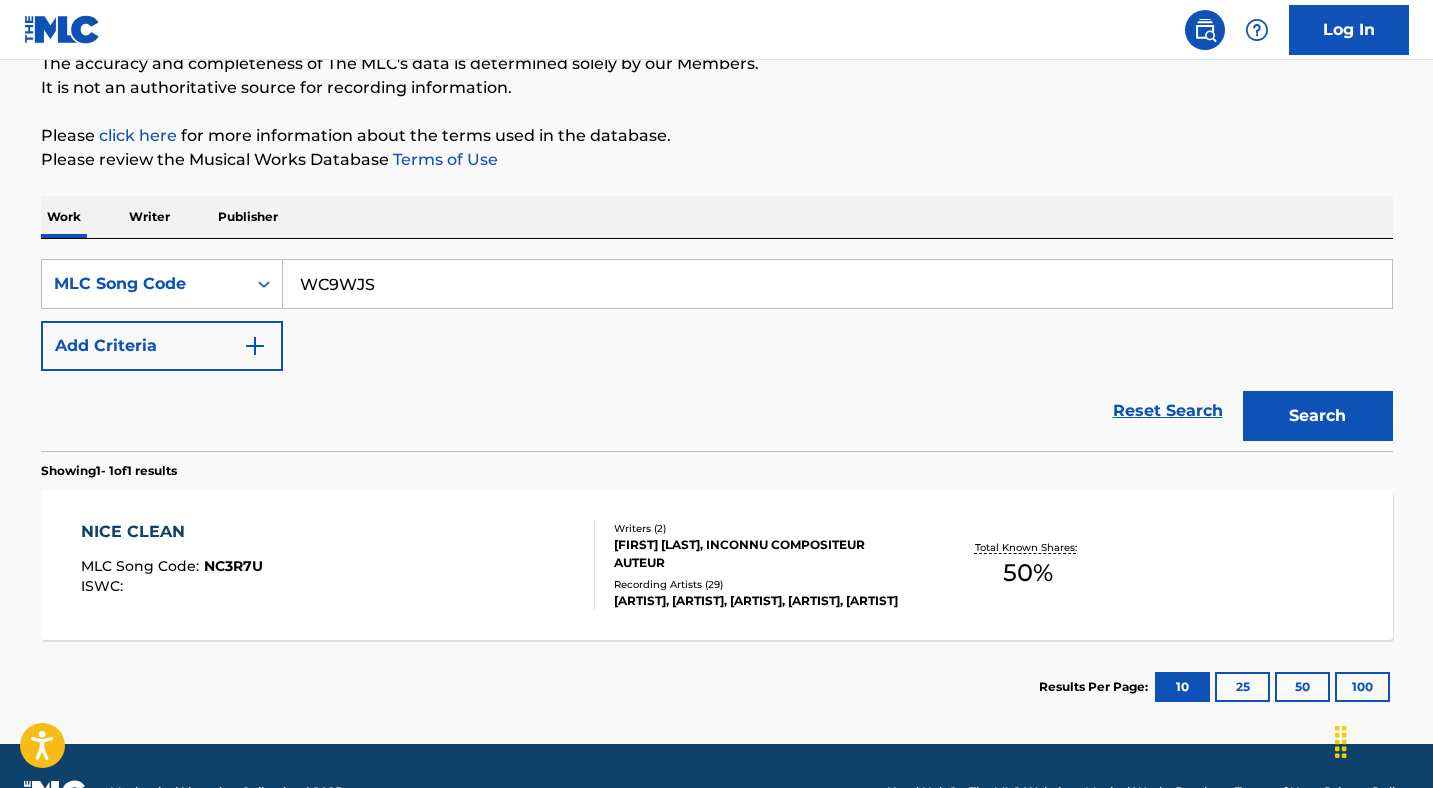 scroll, scrollTop: 186, scrollLeft: 0, axis: vertical 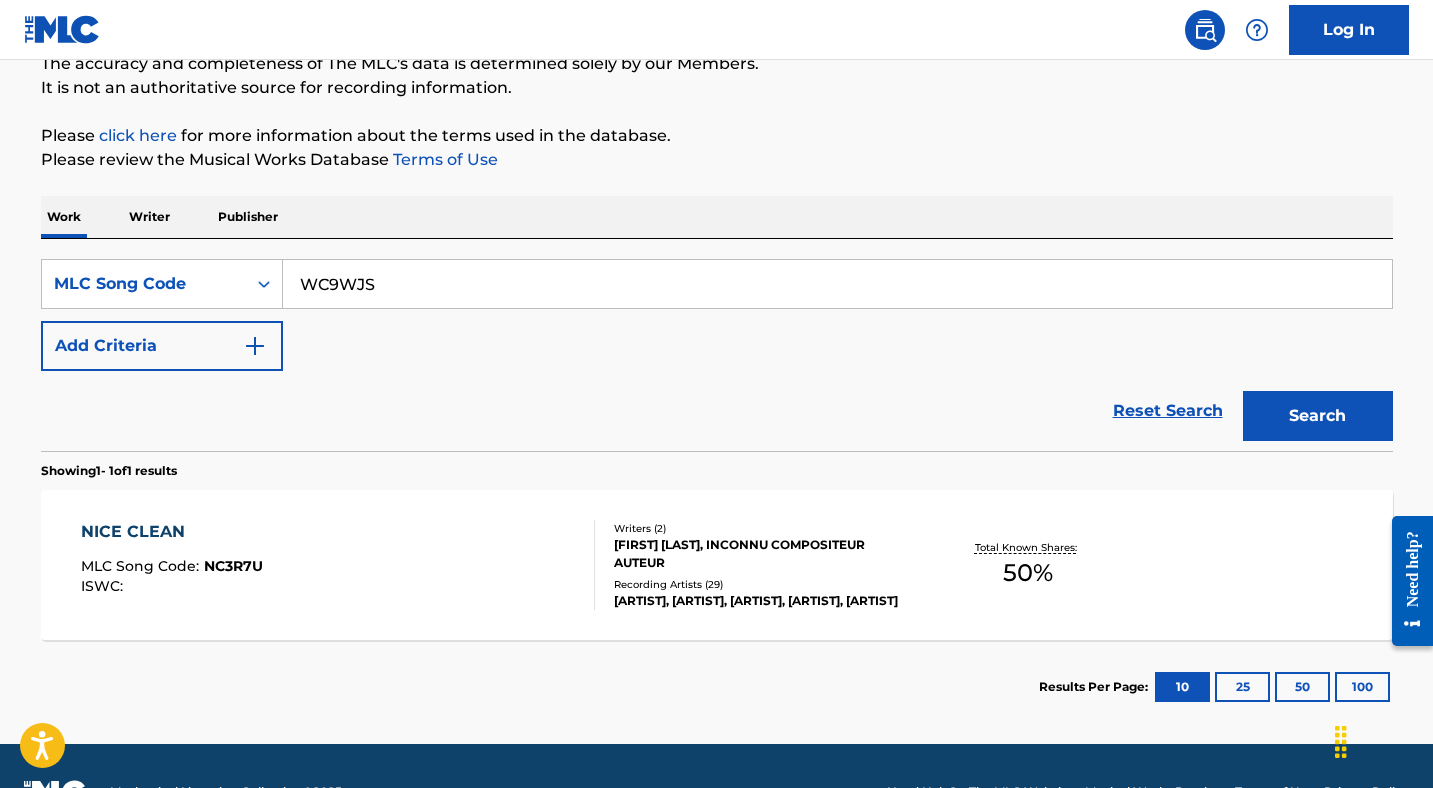 type on "WC9WJS" 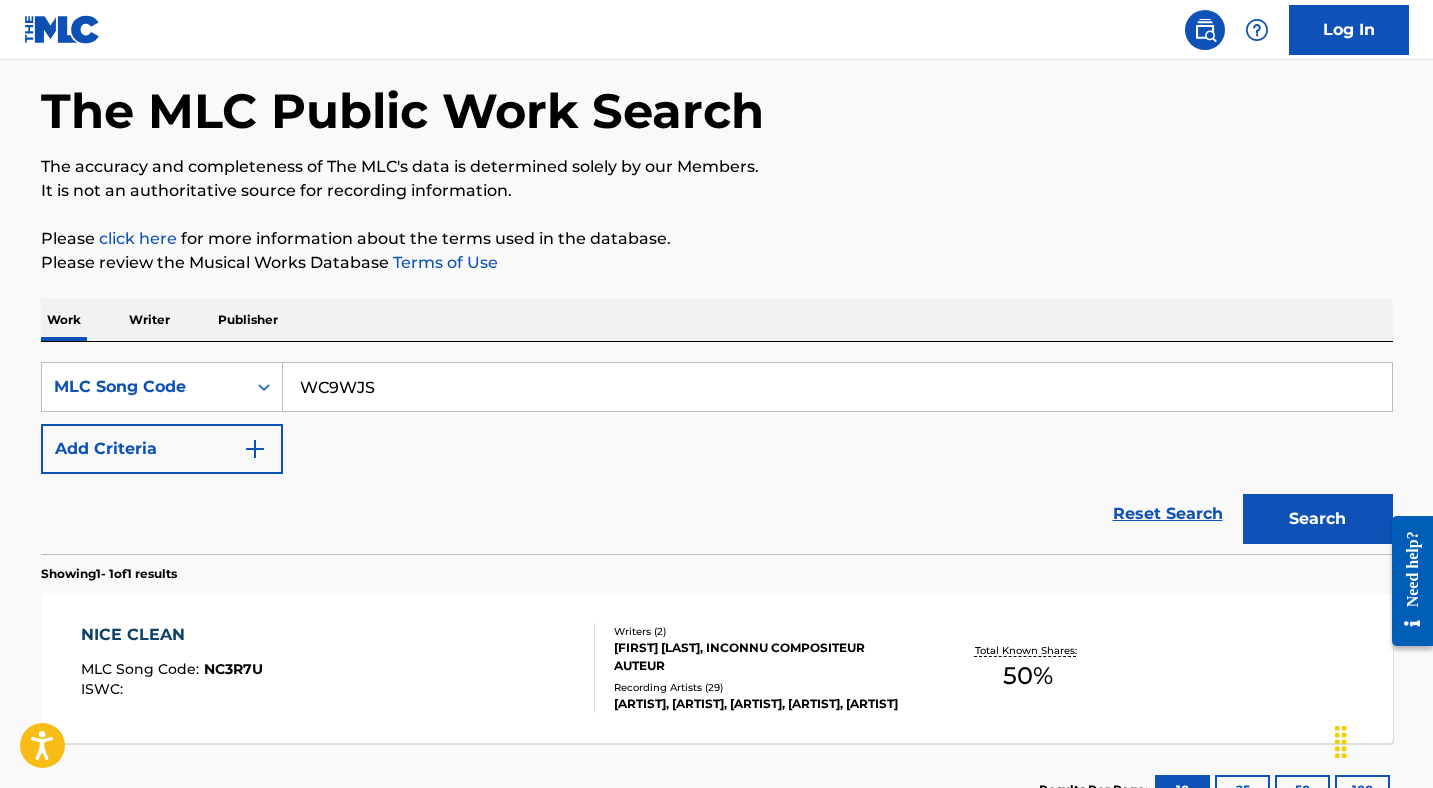 scroll, scrollTop: 0, scrollLeft: 0, axis: both 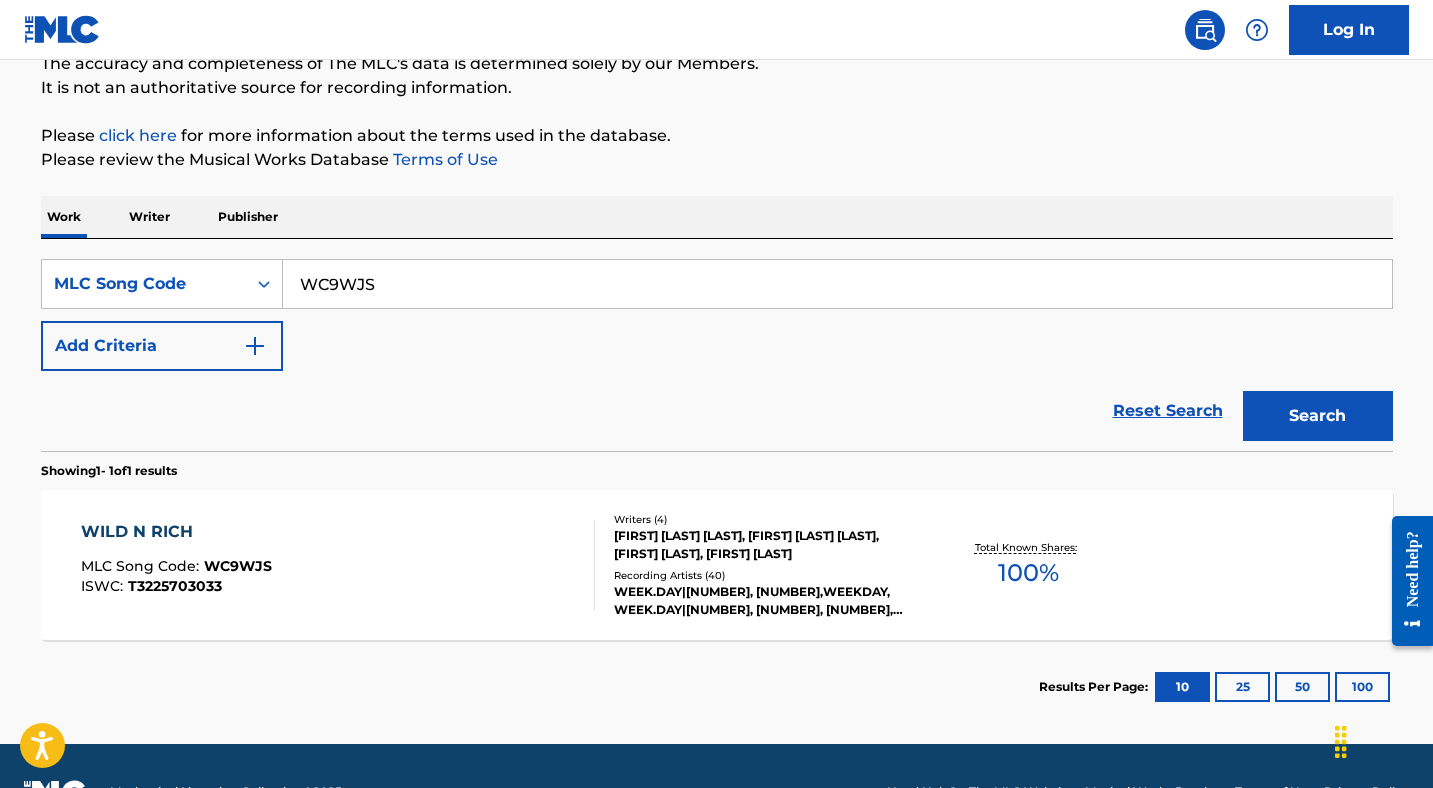 click on "WILD N RICH MLC Song Code : WC9WJS ISWC : T3225703033" at bounding box center (338, 565) 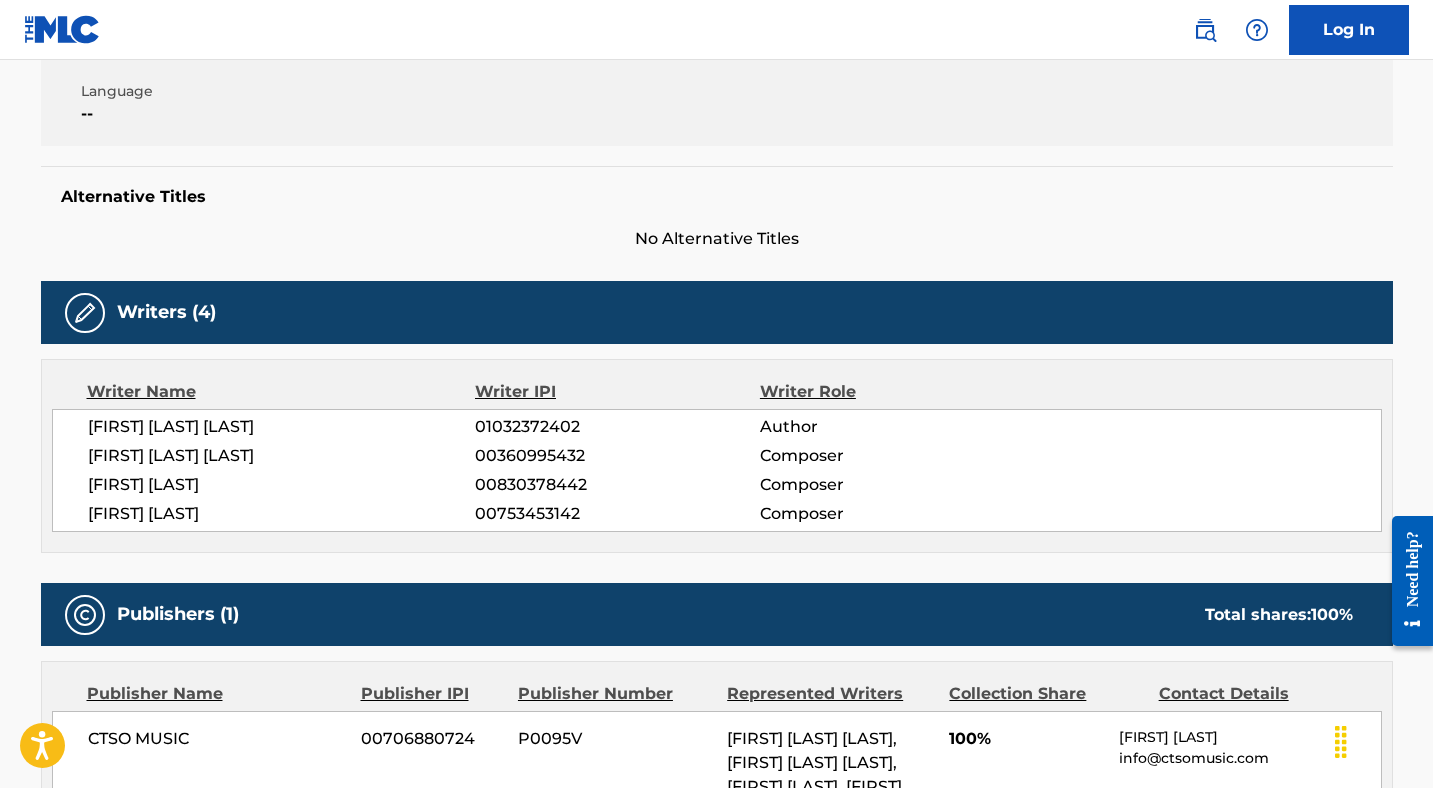 scroll, scrollTop: 0, scrollLeft: 0, axis: both 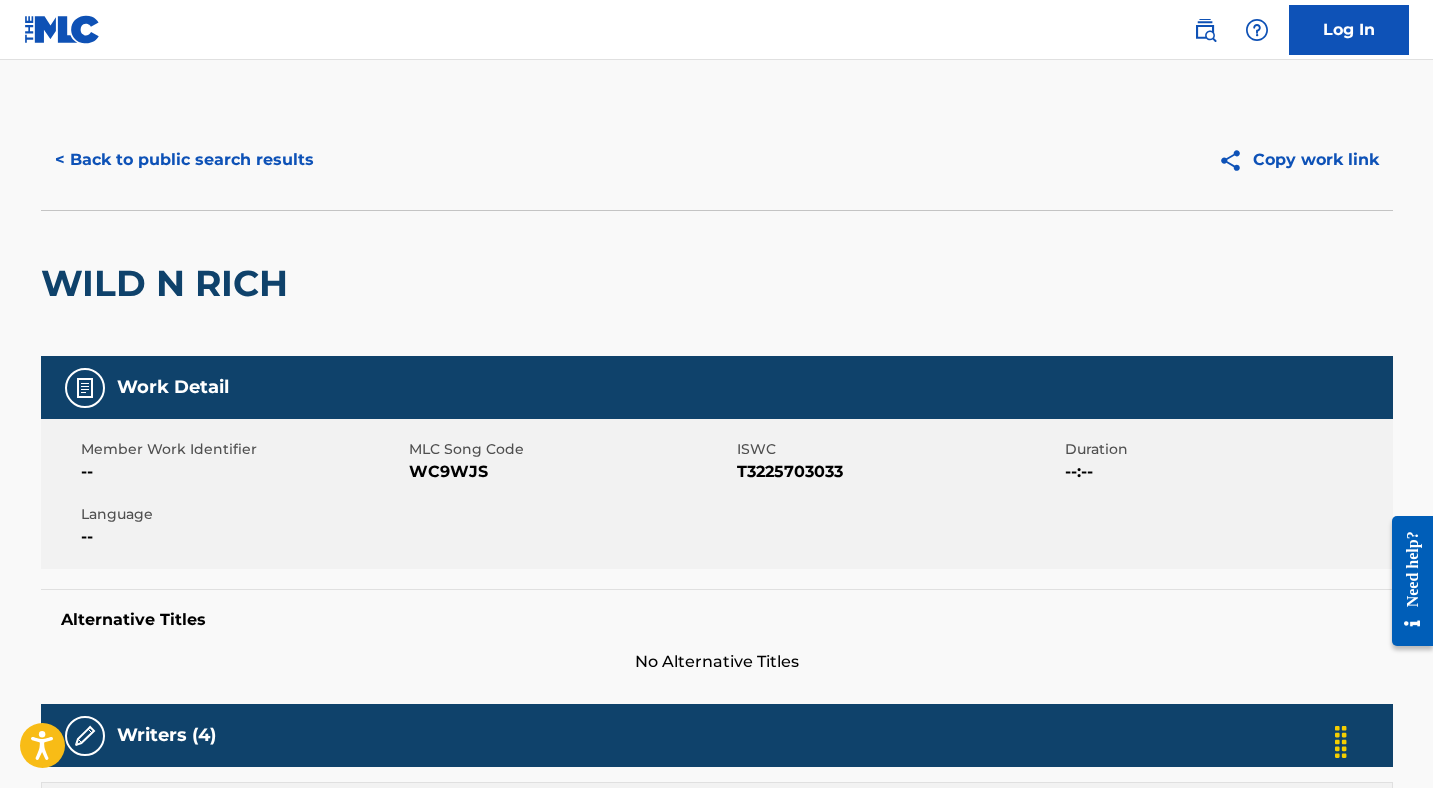 click on "< Back to public search results" at bounding box center (184, 160) 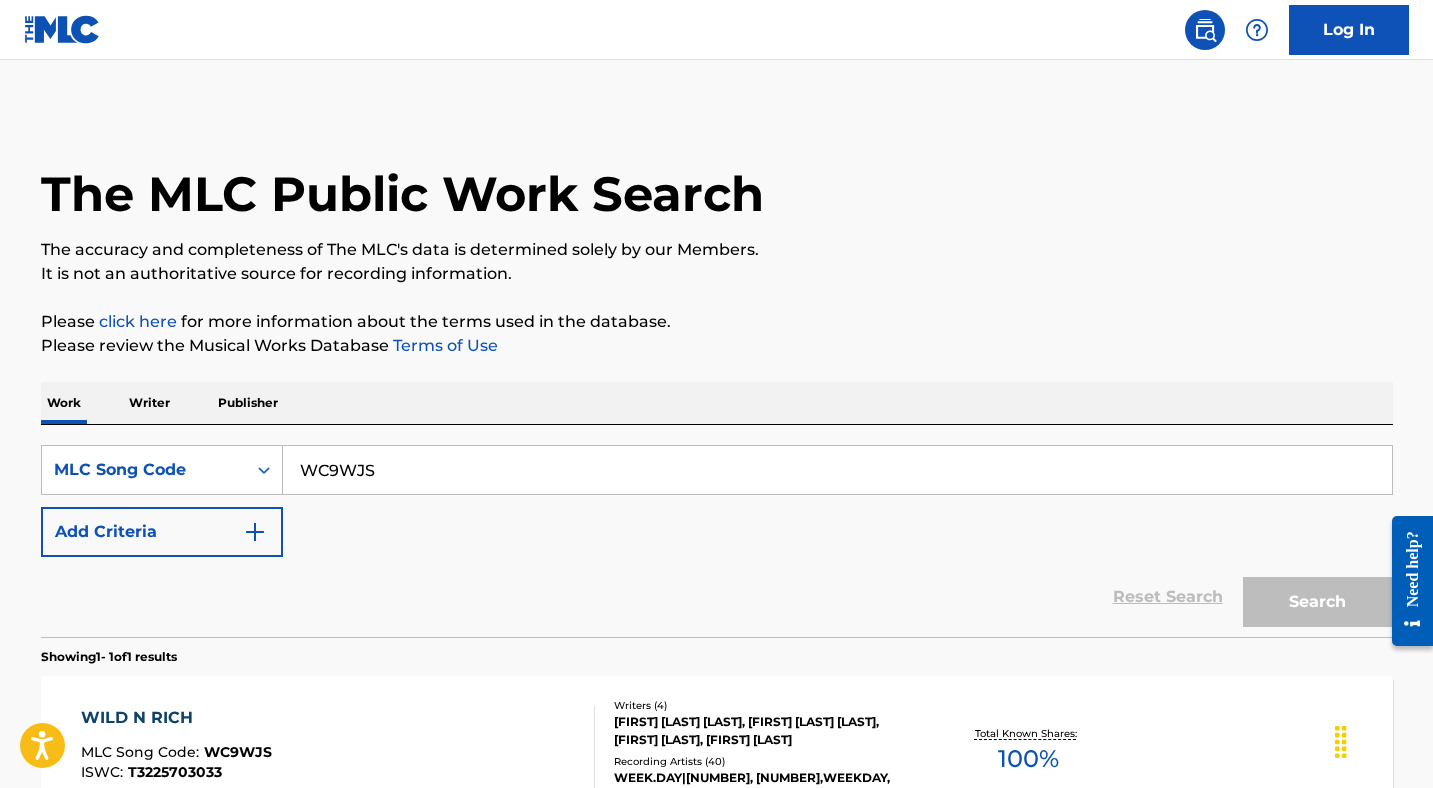 scroll, scrollTop: 186, scrollLeft: 0, axis: vertical 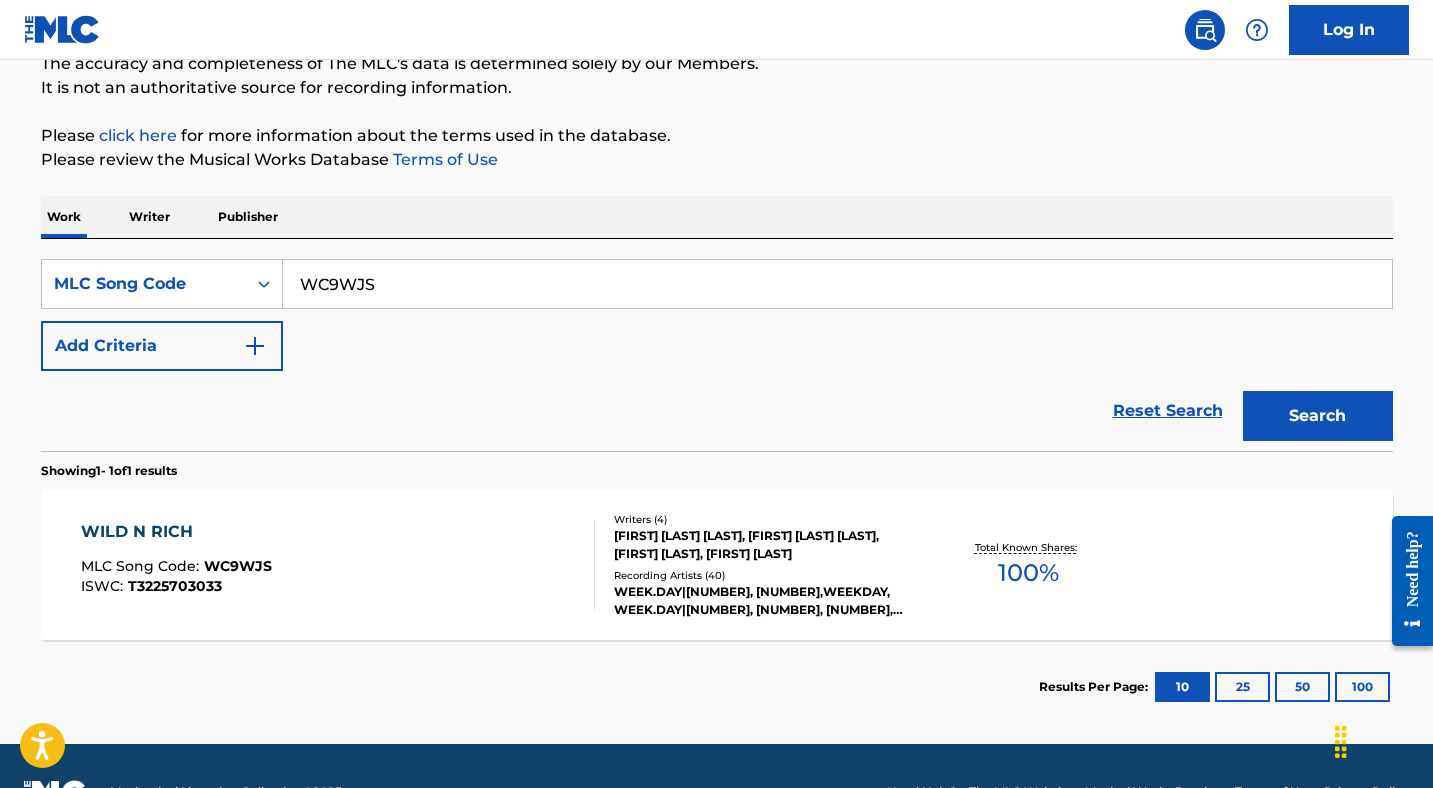 click on "WC9WJS" at bounding box center [837, 284] 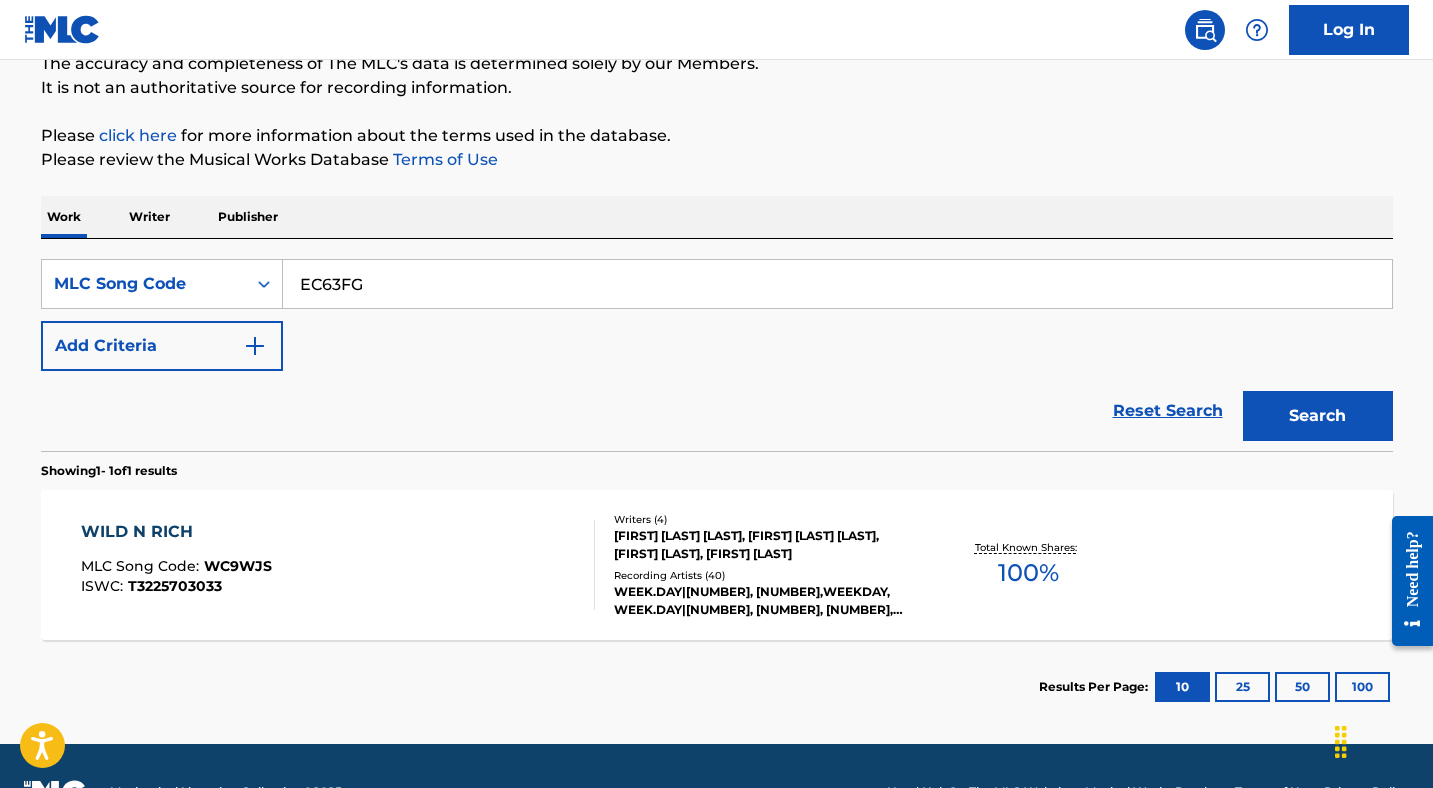 type on "EC63FG" 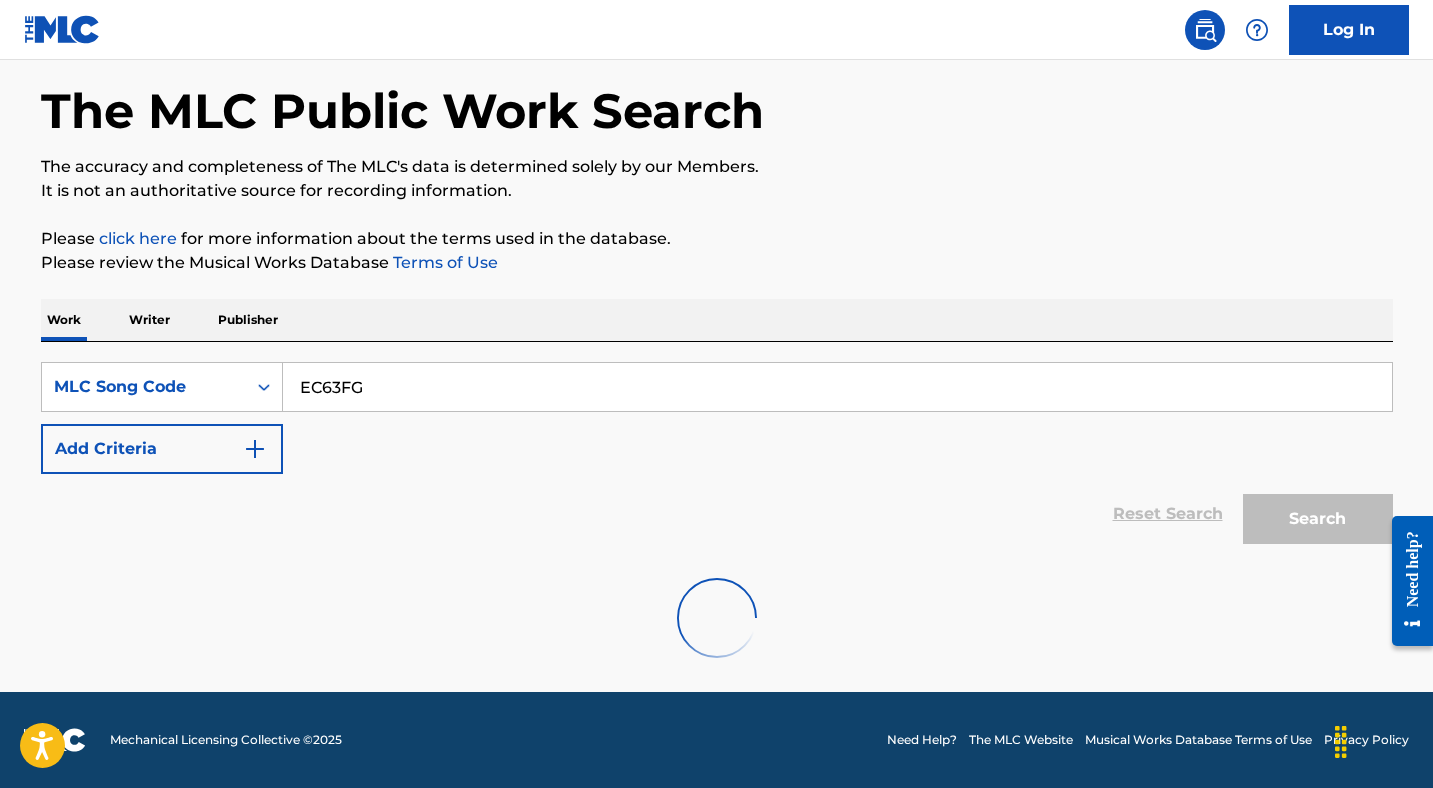 scroll, scrollTop: 186, scrollLeft: 0, axis: vertical 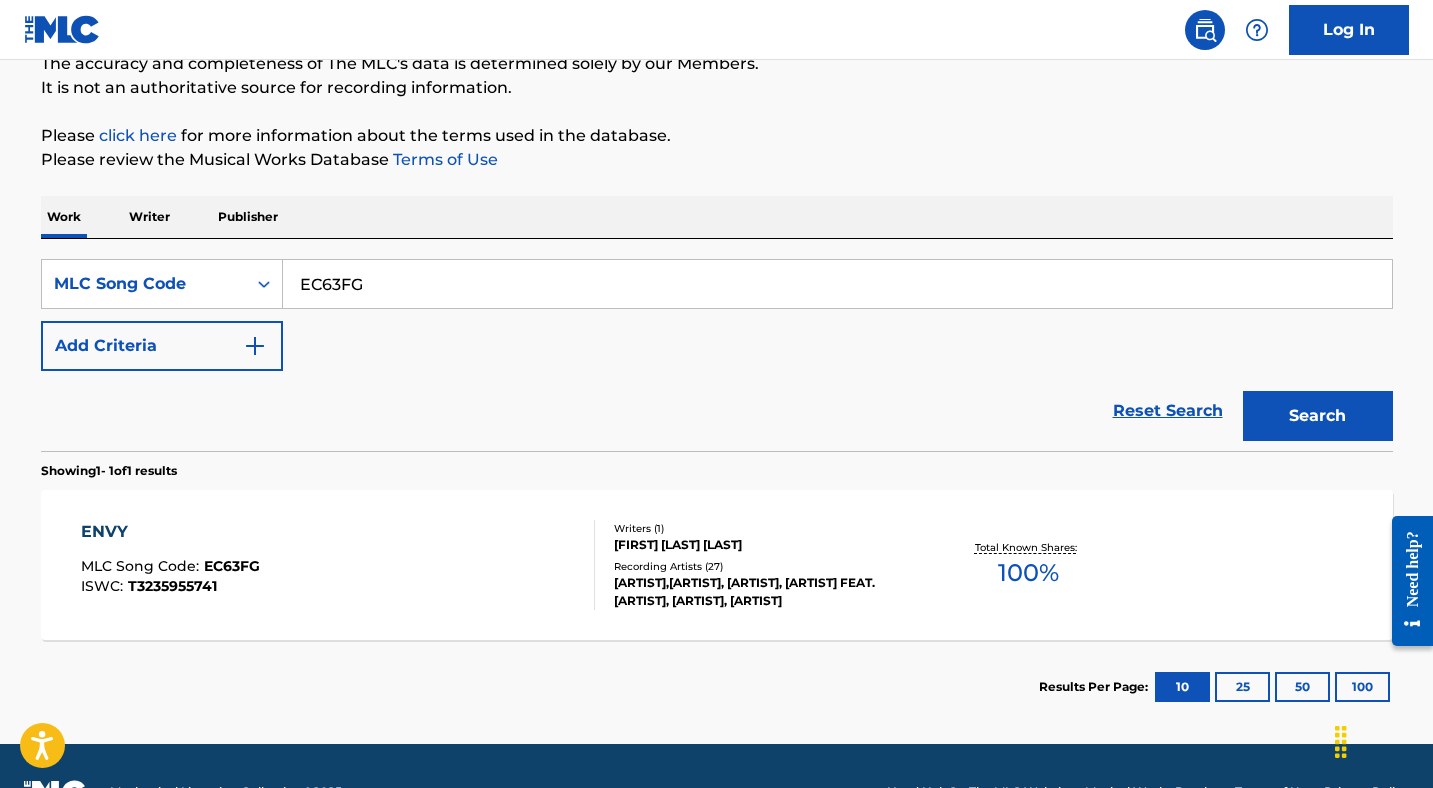 click on "ENVY MLC Song Code : EC63FG ISWC : T3235955741" at bounding box center [338, 565] 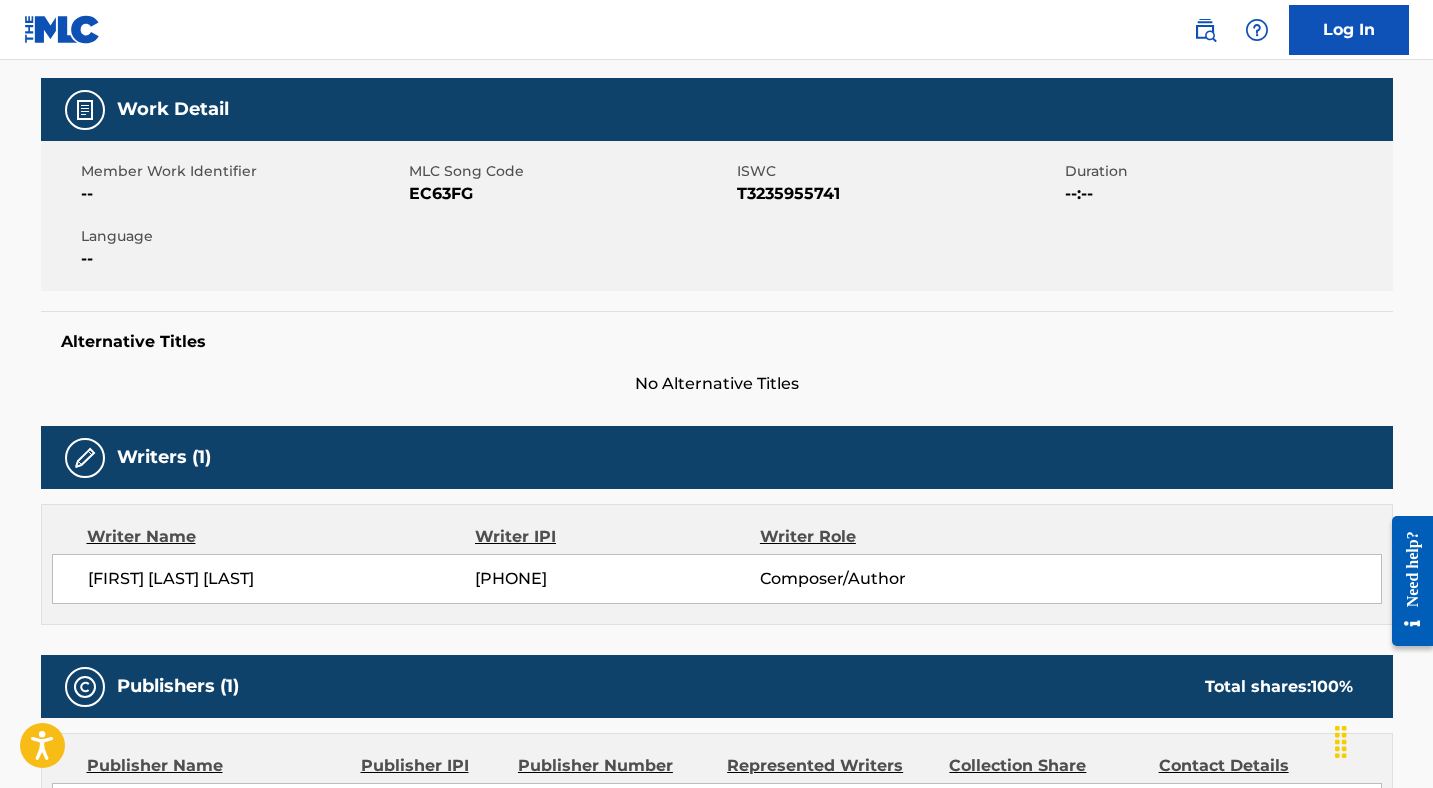 scroll, scrollTop: 27, scrollLeft: 0, axis: vertical 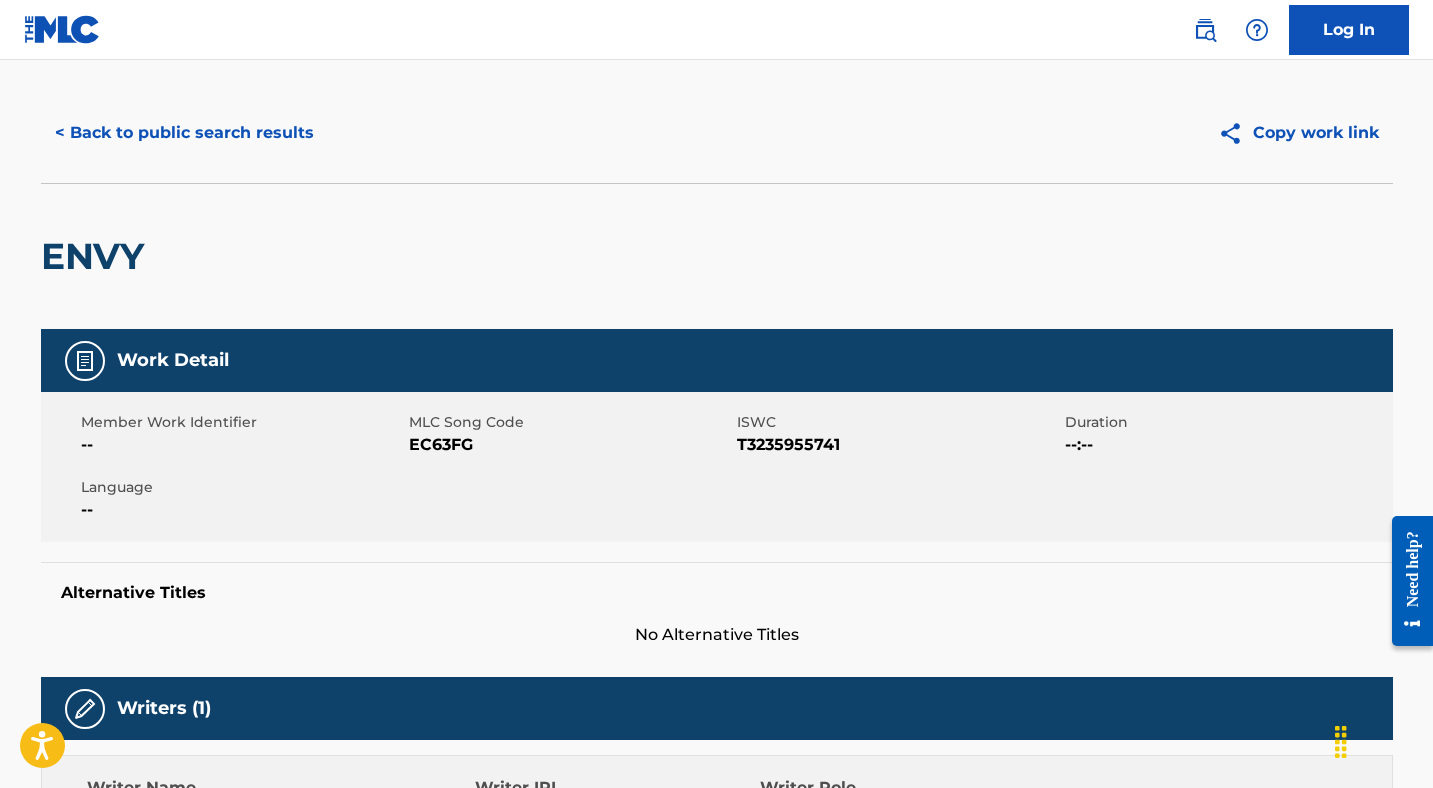 click on "< Back to public search results" at bounding box center (184, 133) 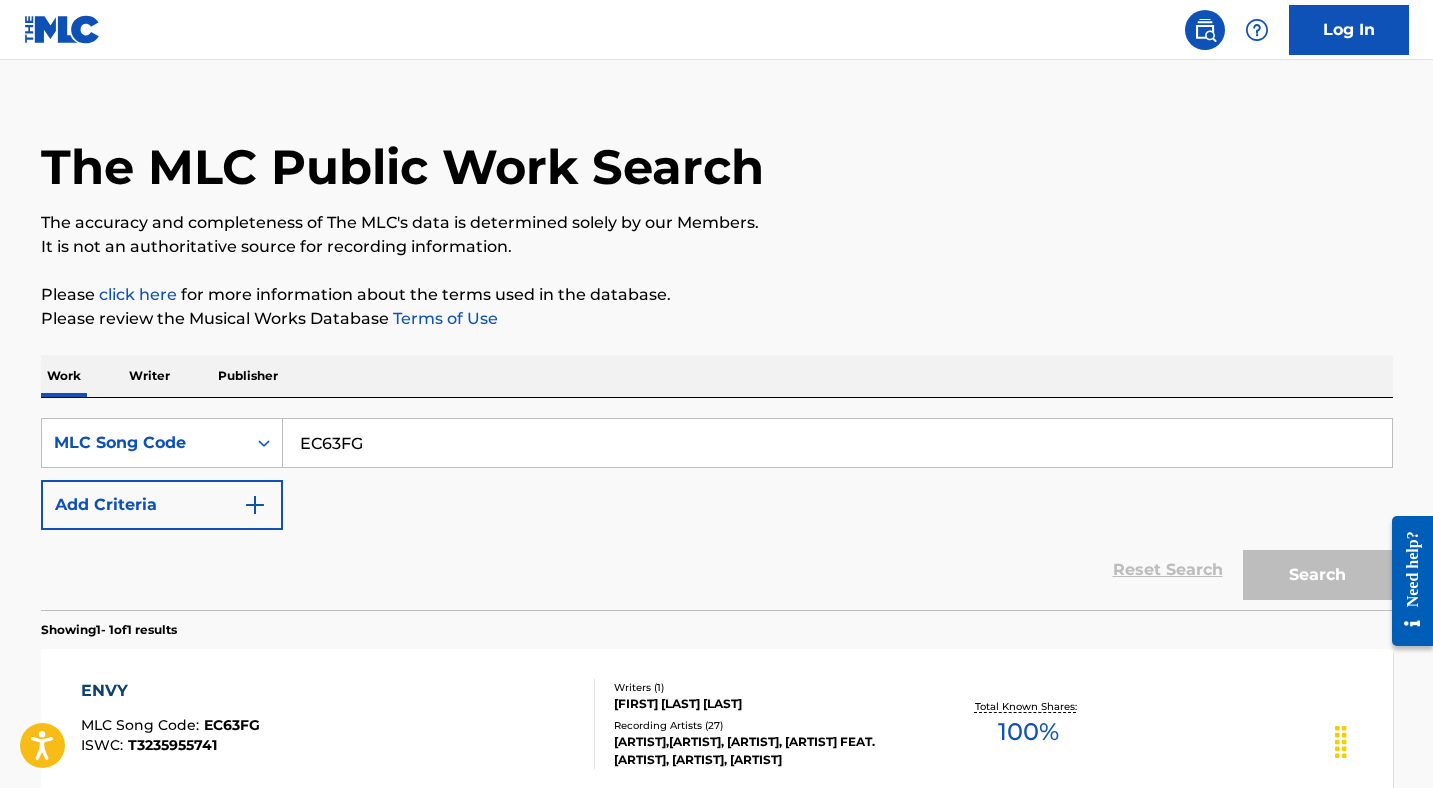 scroll, scrollTop: 186, scrollLeft: 0, axis: vertical 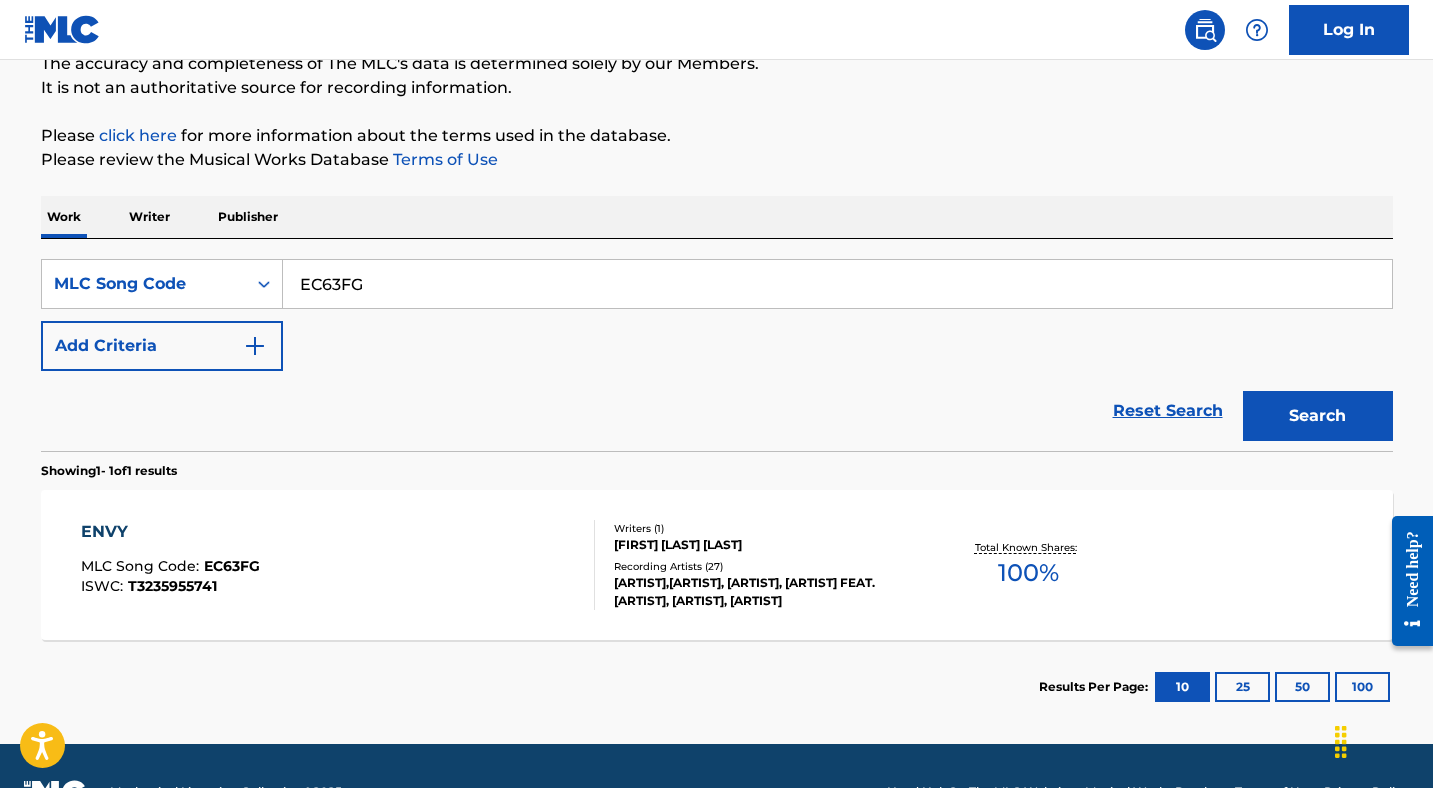 click on "EC63FG" at bounding box center [837, 284] 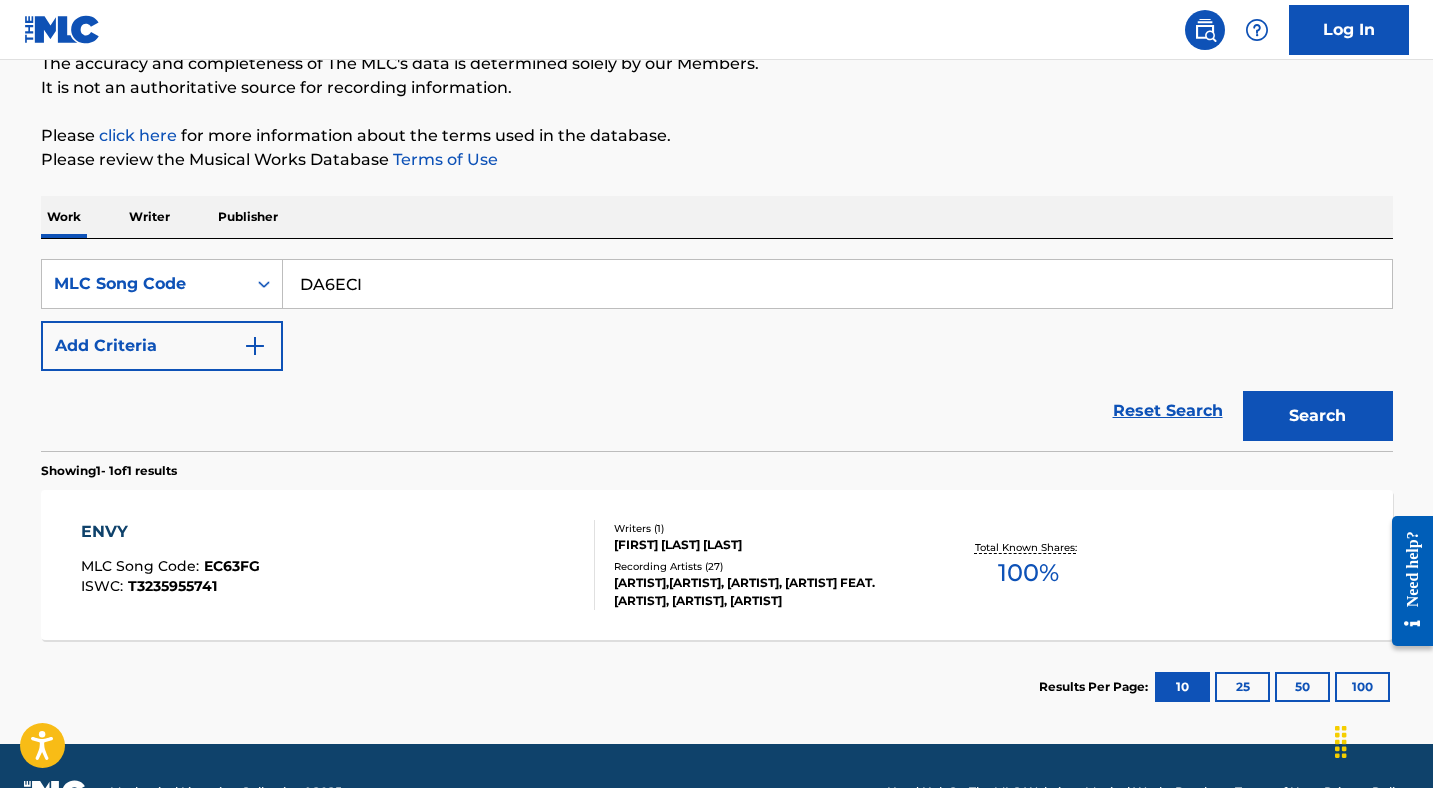 click on "Search" at bounding box center (1318, 416) 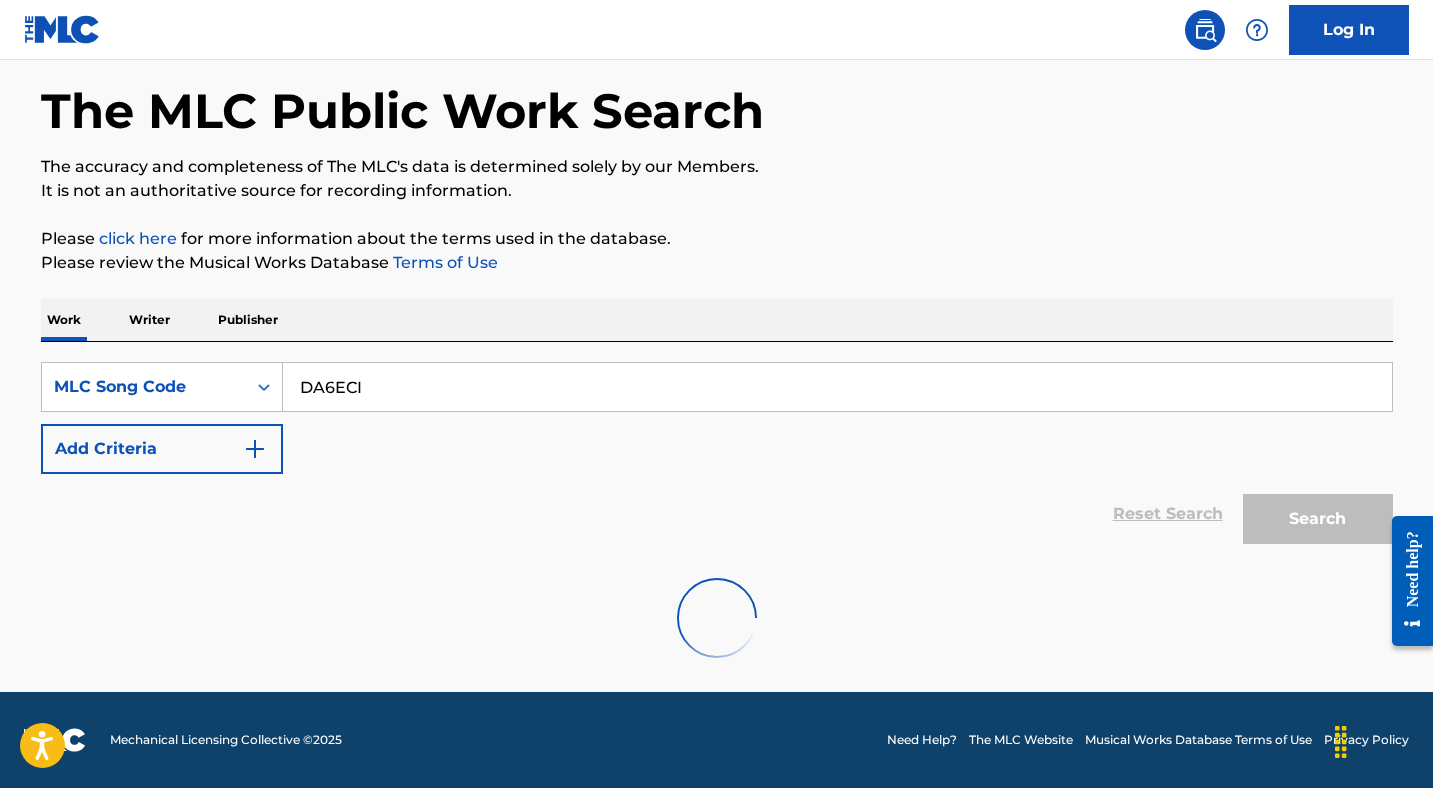 scroll, scrollTop: 186, scrollLeft: 0, axis: vertical 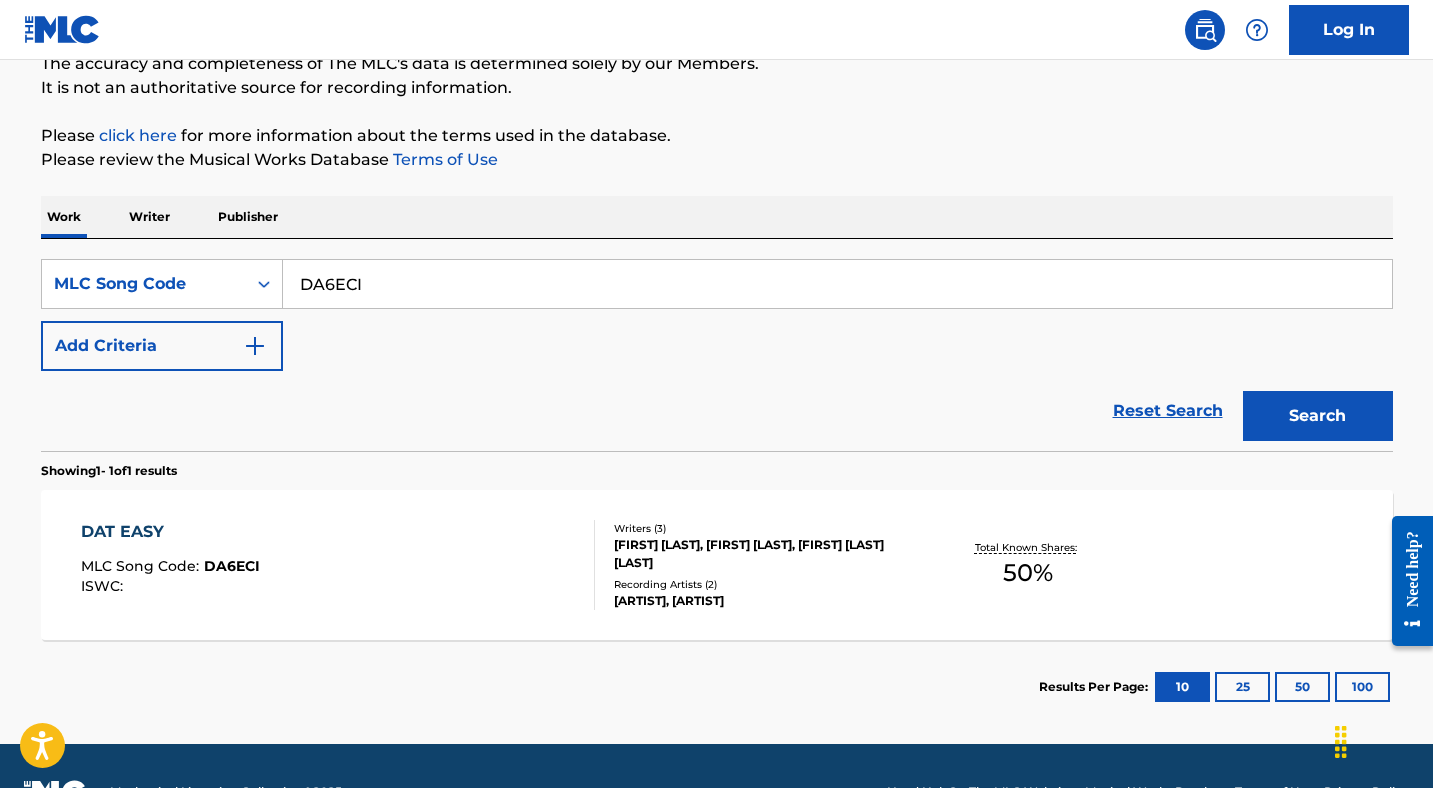 click on "DA6ECI" at bounding box center [837, 284] 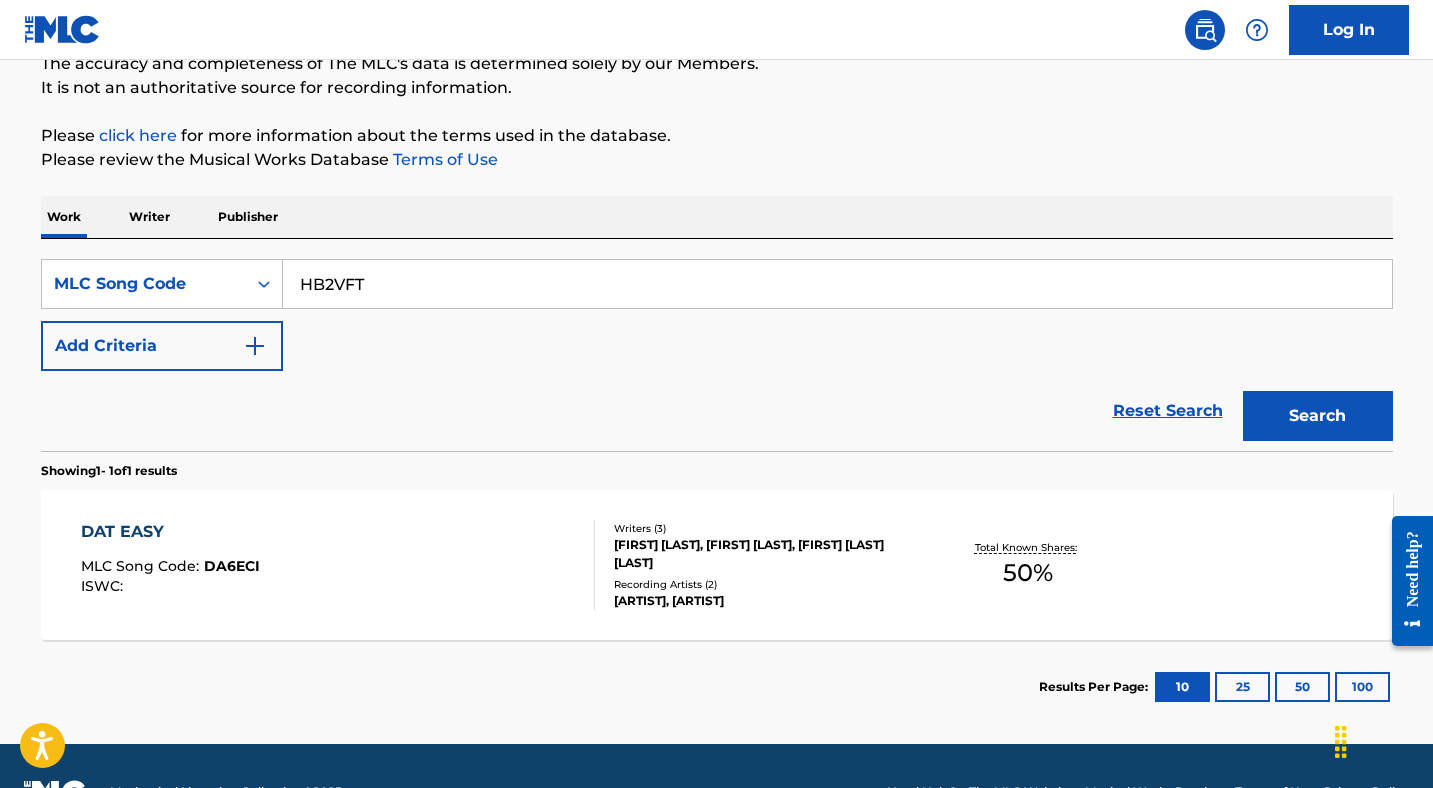 type on "HB2VFT" 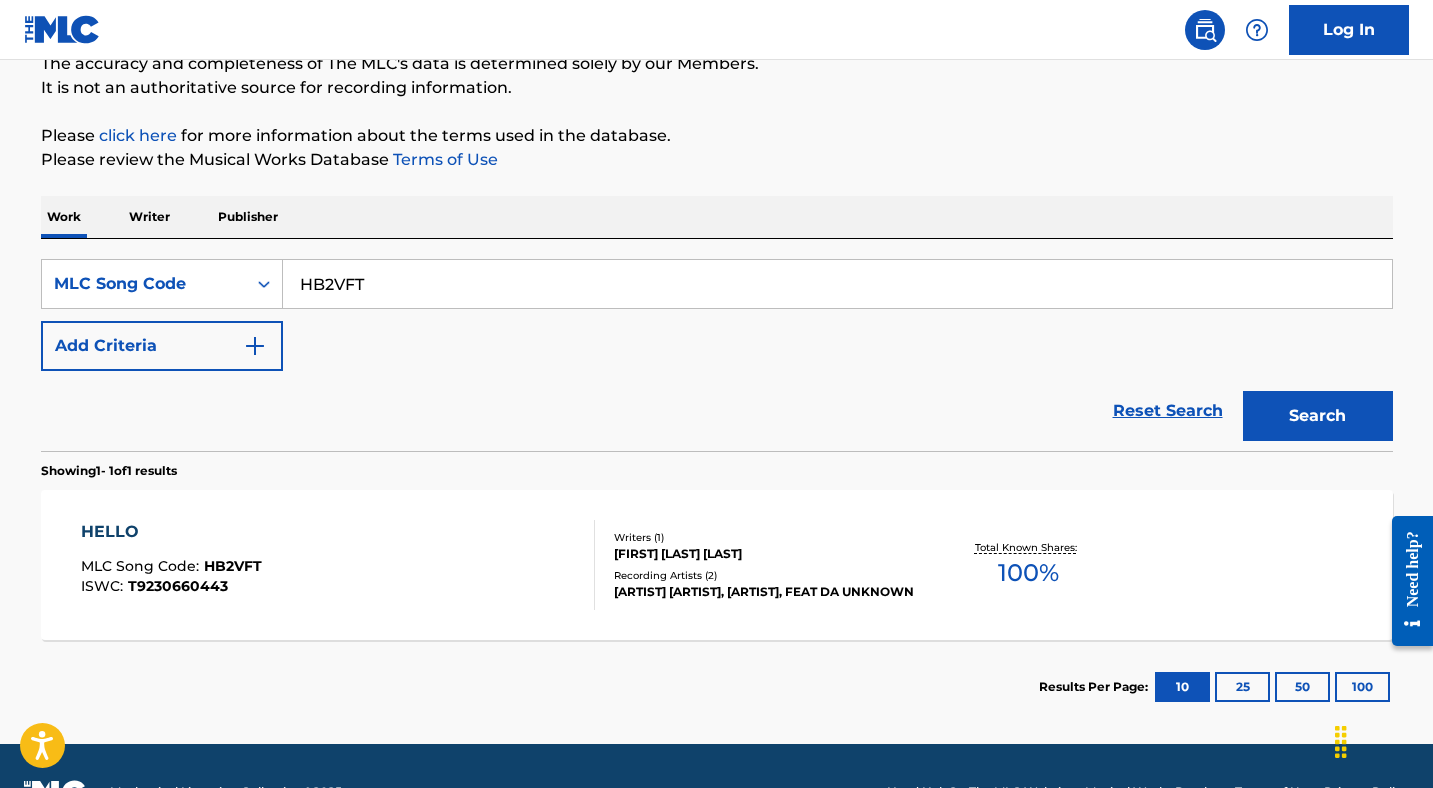scroll, scrollTop: 238, scrollLeft: 0, axis: vertical 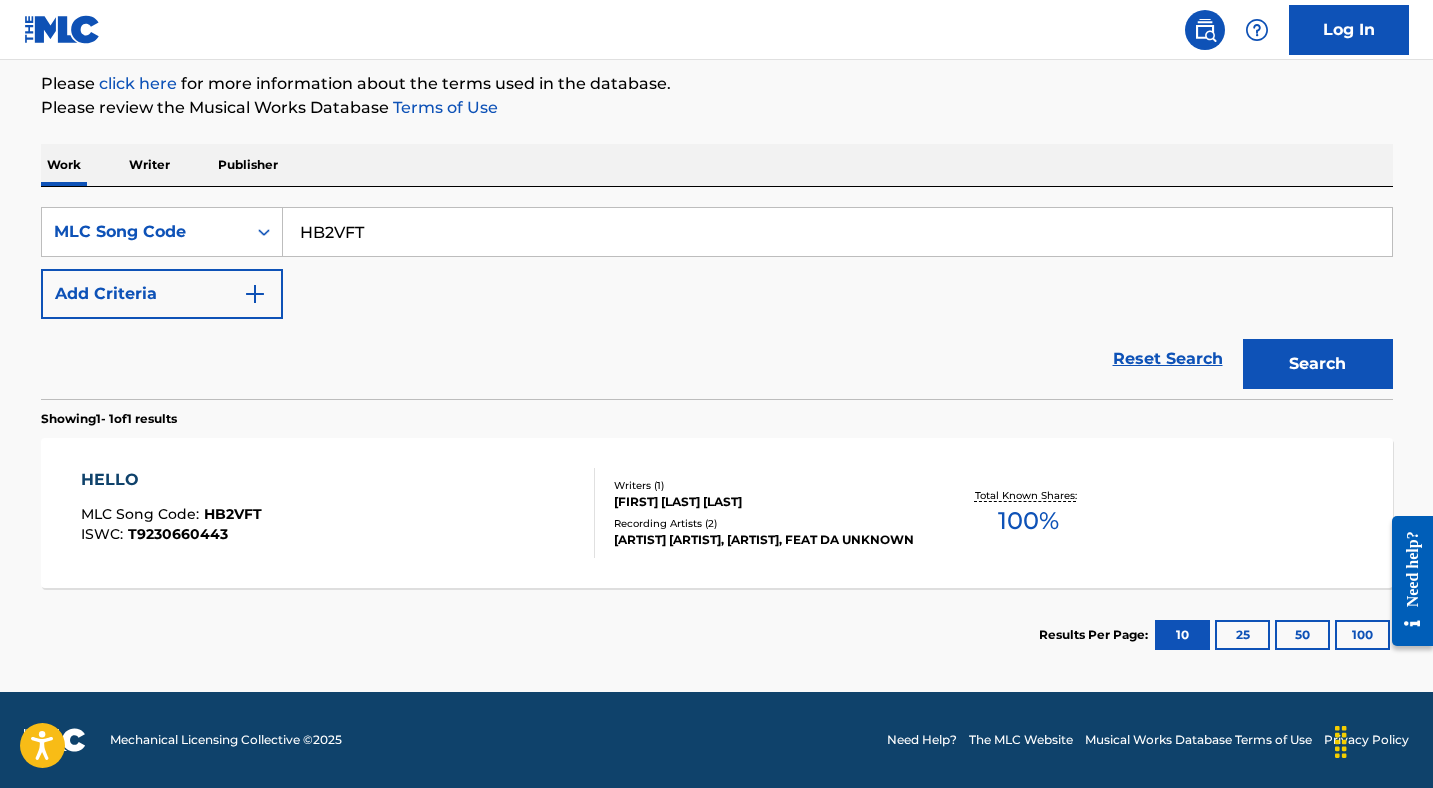 click on "HELLO MLC Song Code : HB2VFT ISWC : T9230660443" at bounding box center (171, 513) 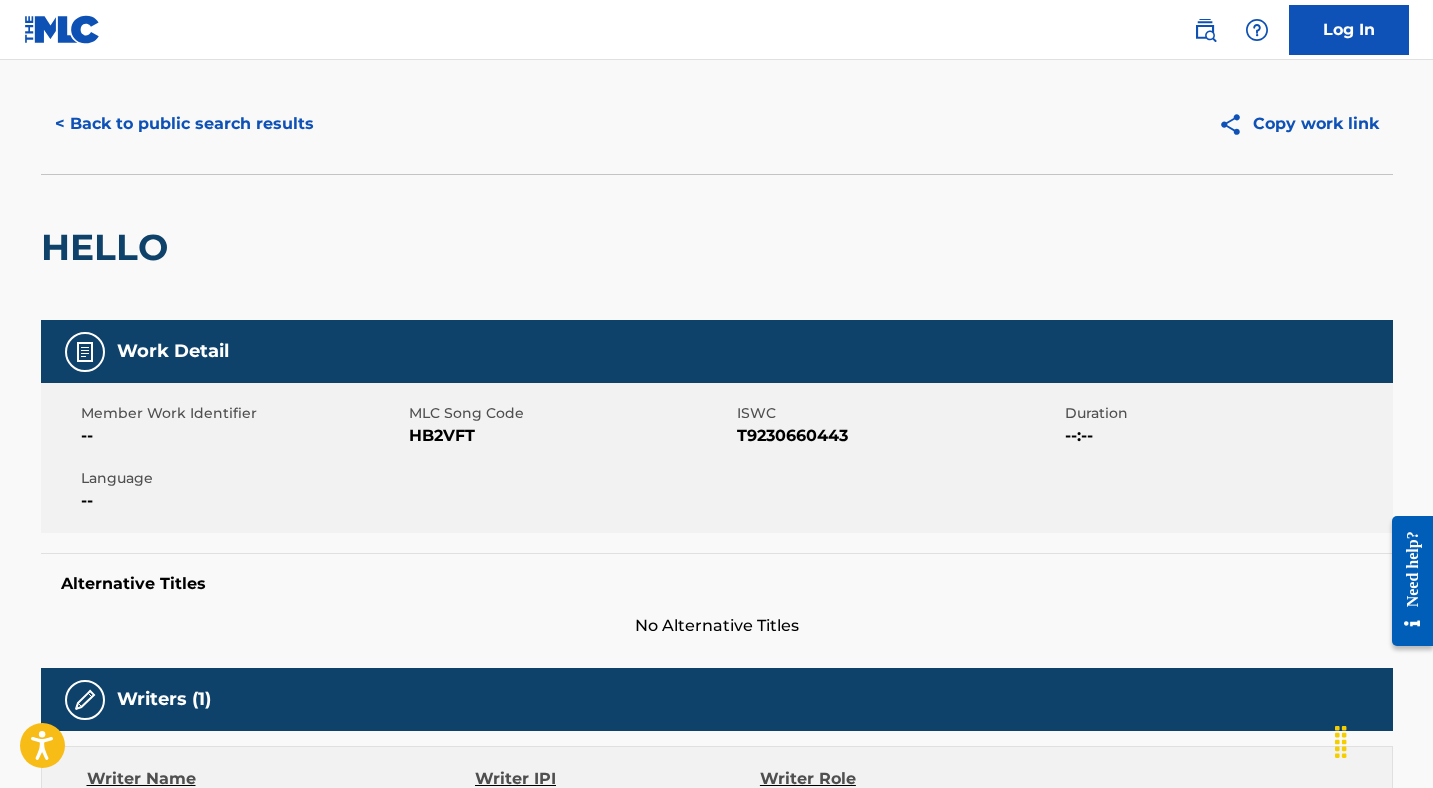 scroll, scrollTop: 0, scrollLeft: 0, axis: both 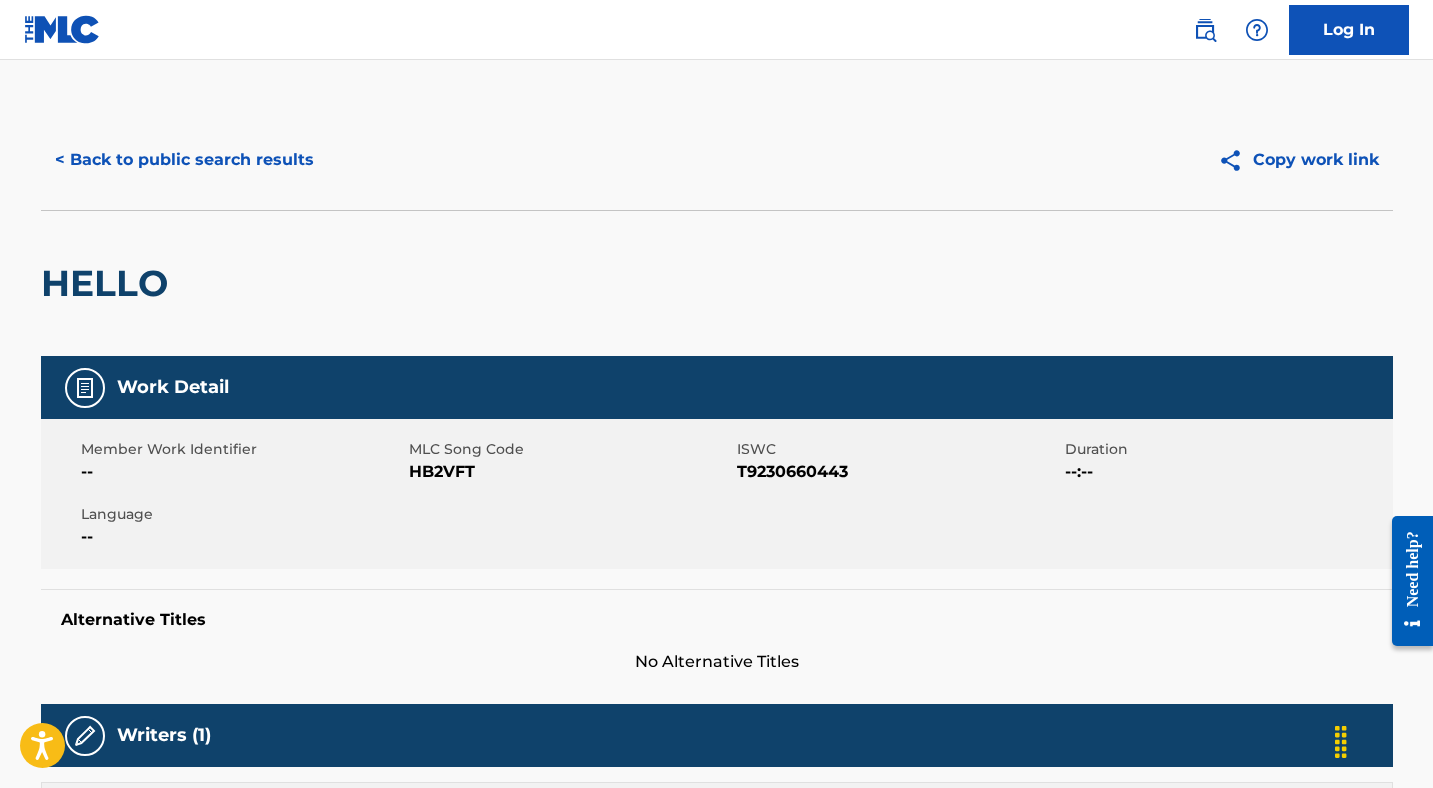 click on "< Back to public search results" at bounding box center (184, 160) 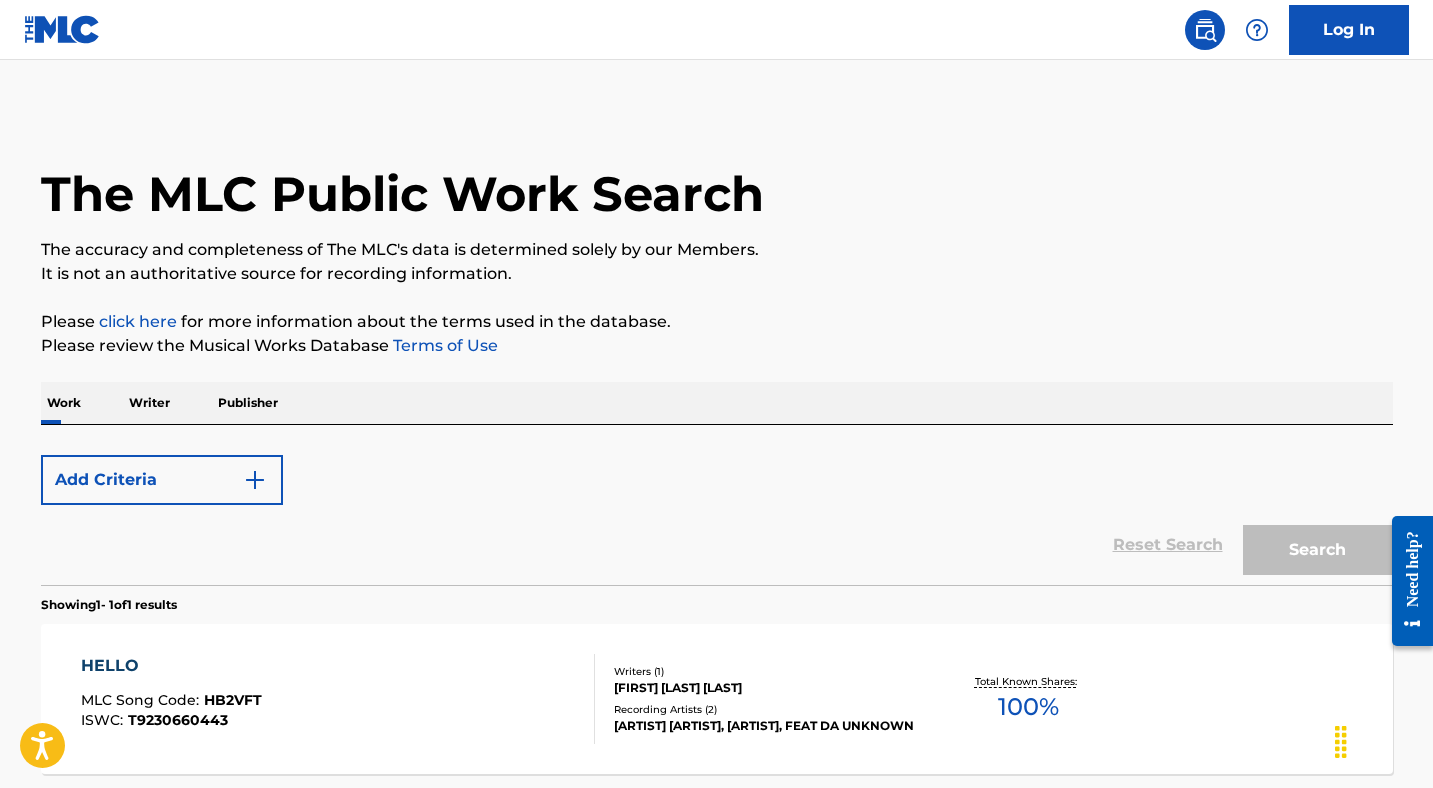 scroll, scrollTop: 186, scrollLeft: 0, axis: vertical 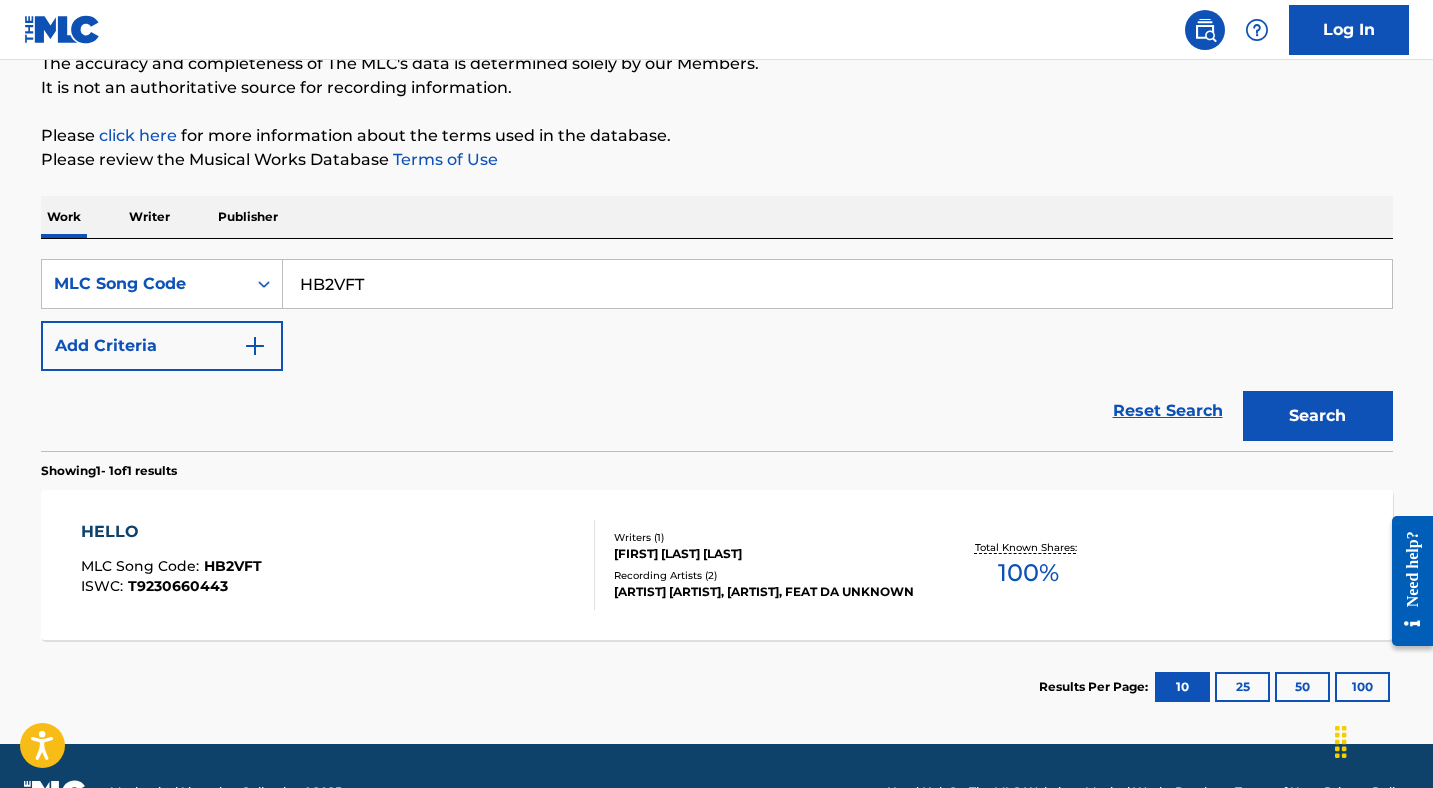 click on "HB2VFT" at bounding box center (837, 284) 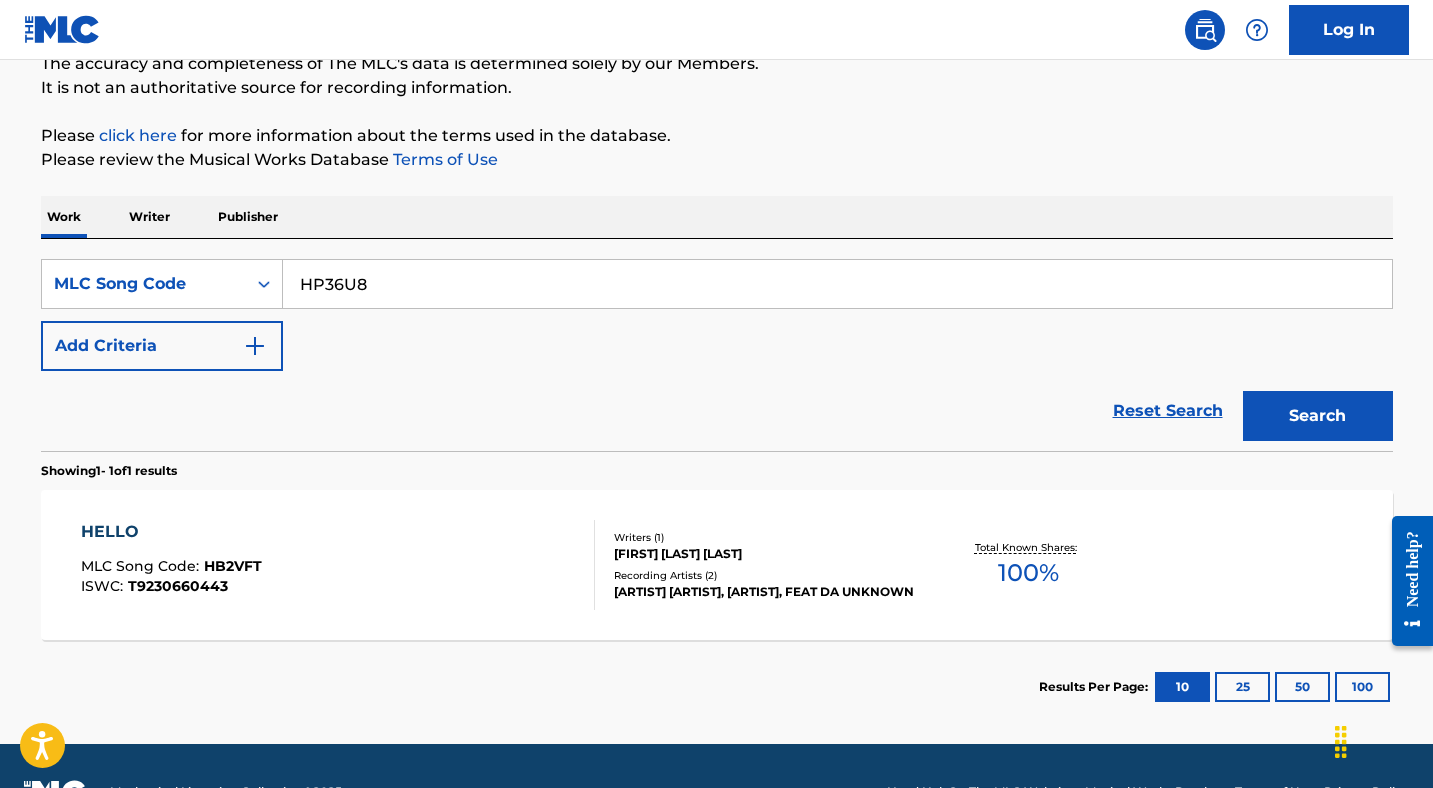 click on "Search" at bounding box center [1318, 416] 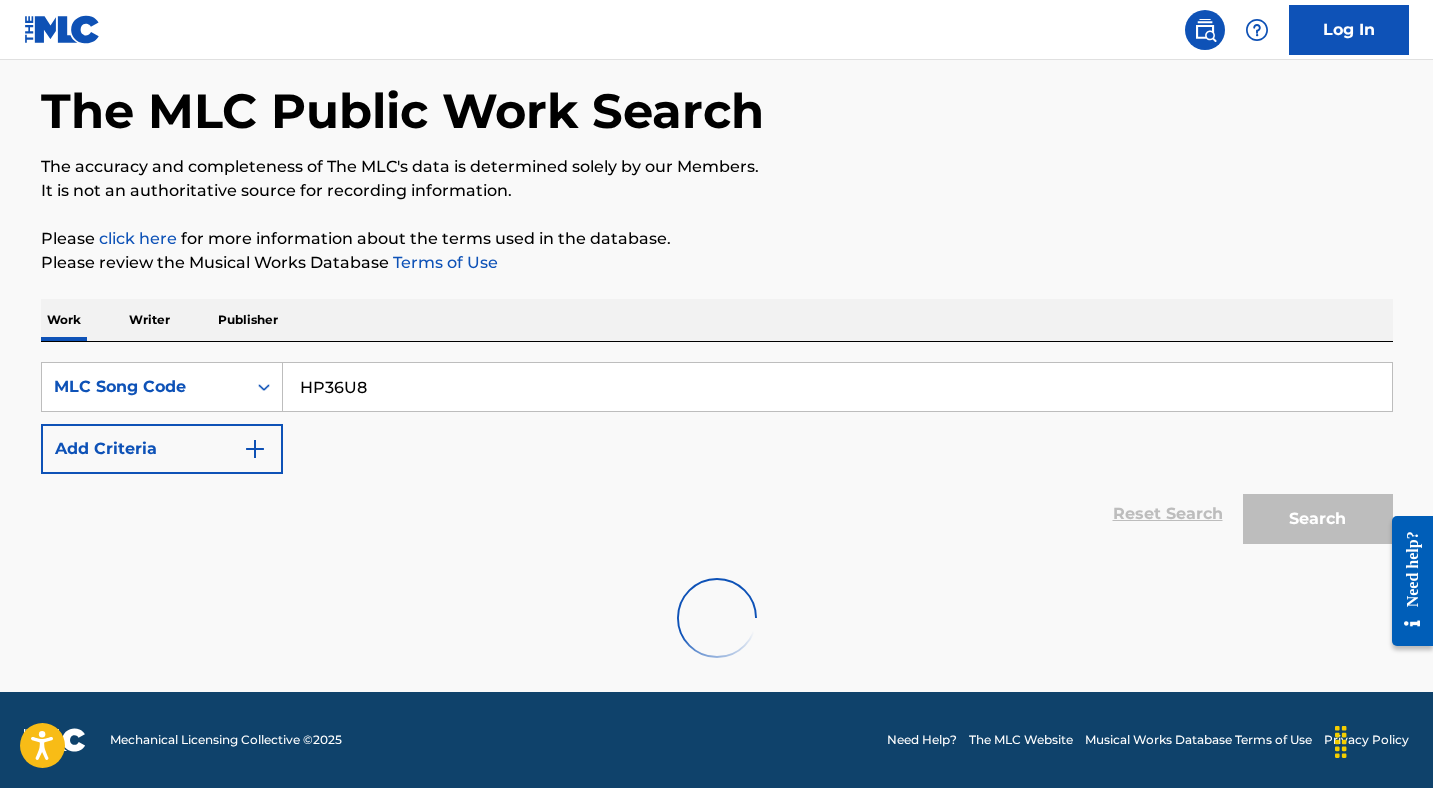 scroll, scrollTop: 186, scrollLeft: 0, axis: vertical 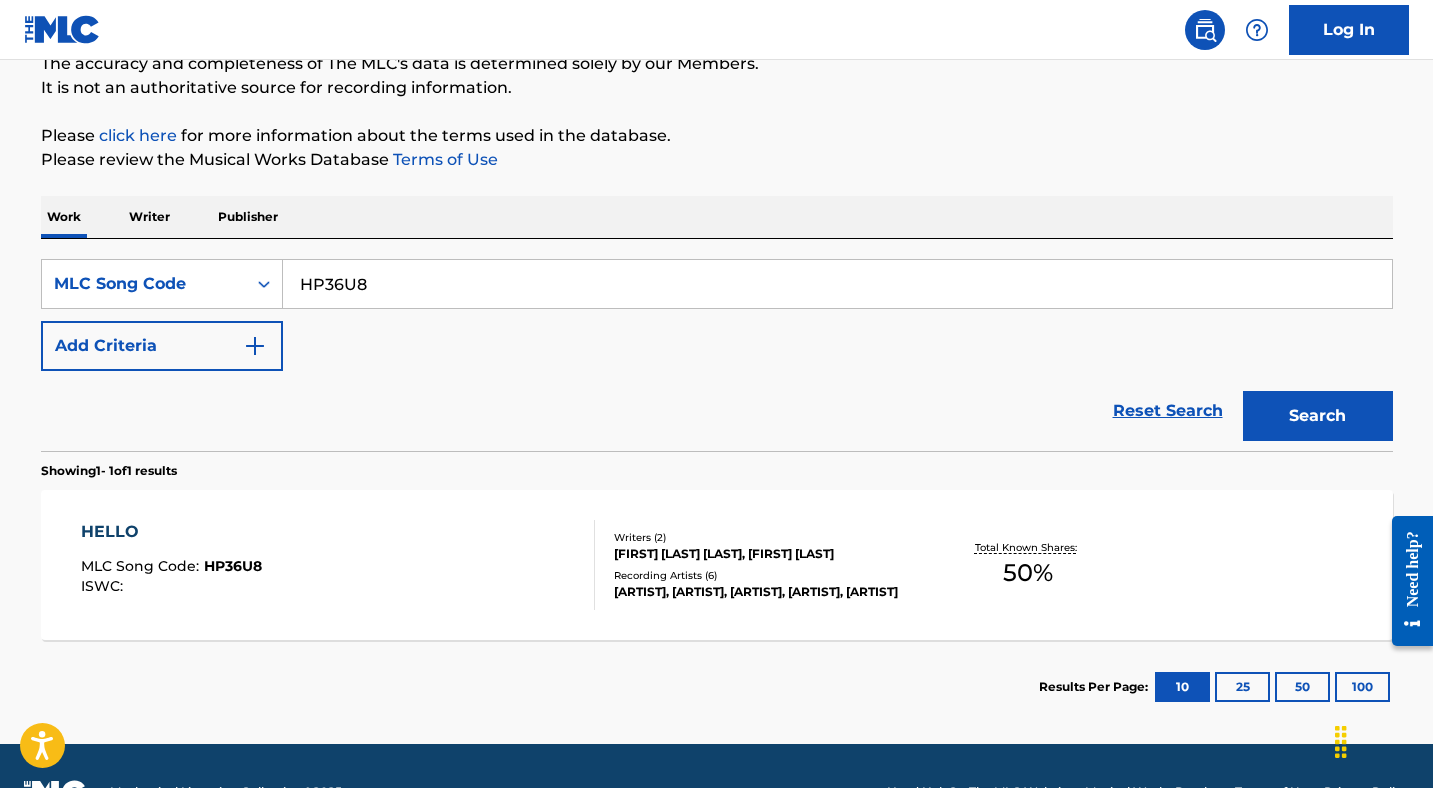 click on "HP36U8" at bounding box center (837, 284) 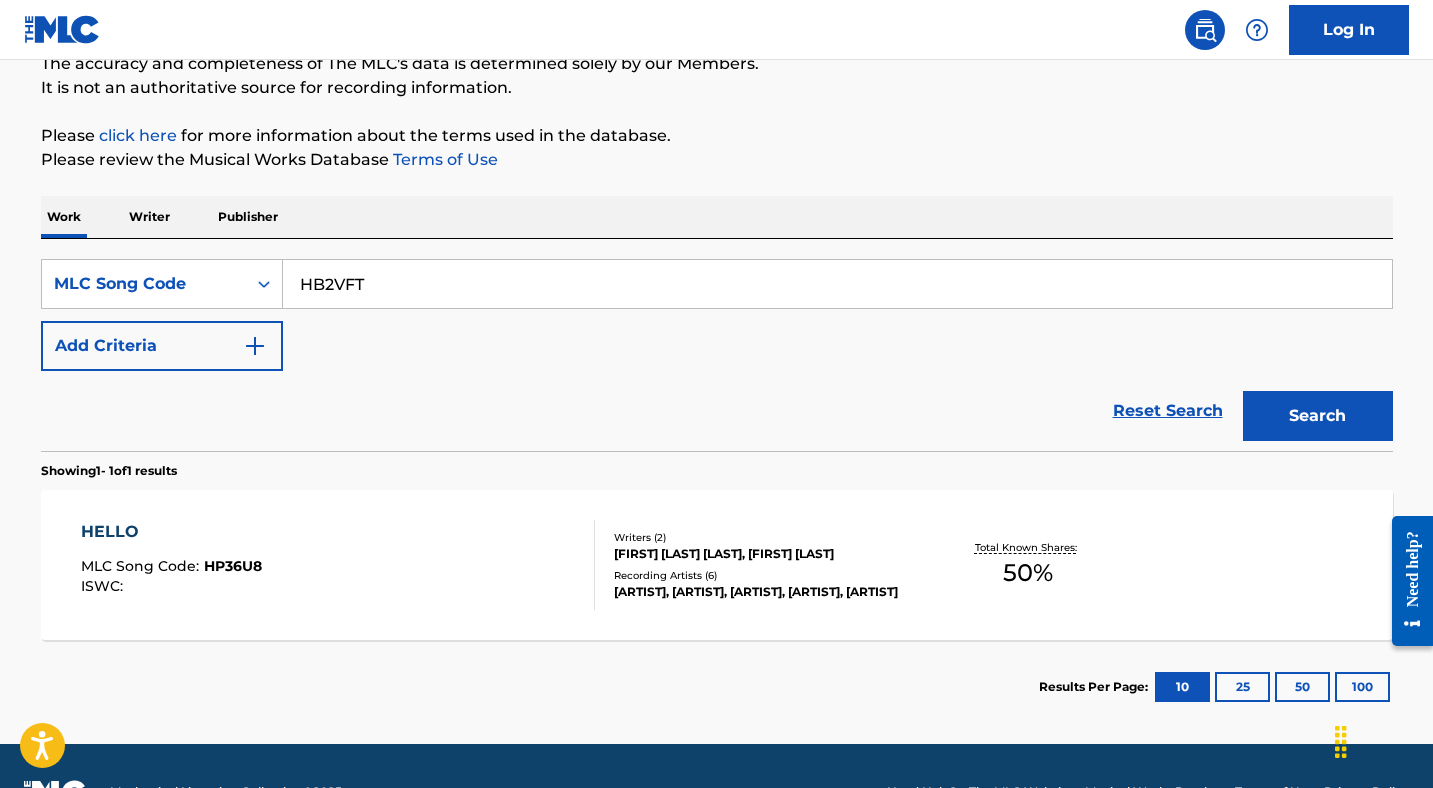 type on "HB2VFT" 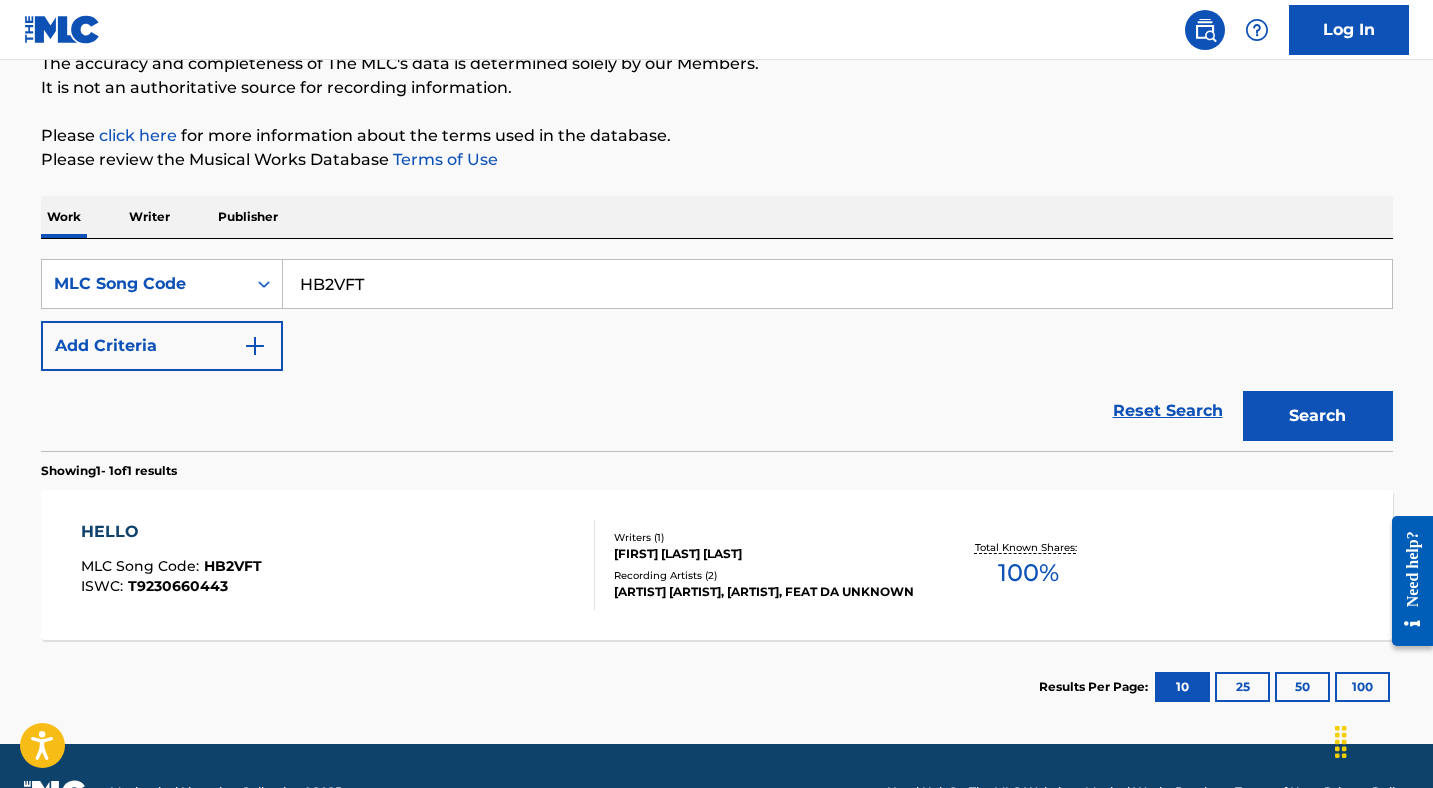 scroll, scrollTop: 238, scrollLeft: 0, axis: vertical 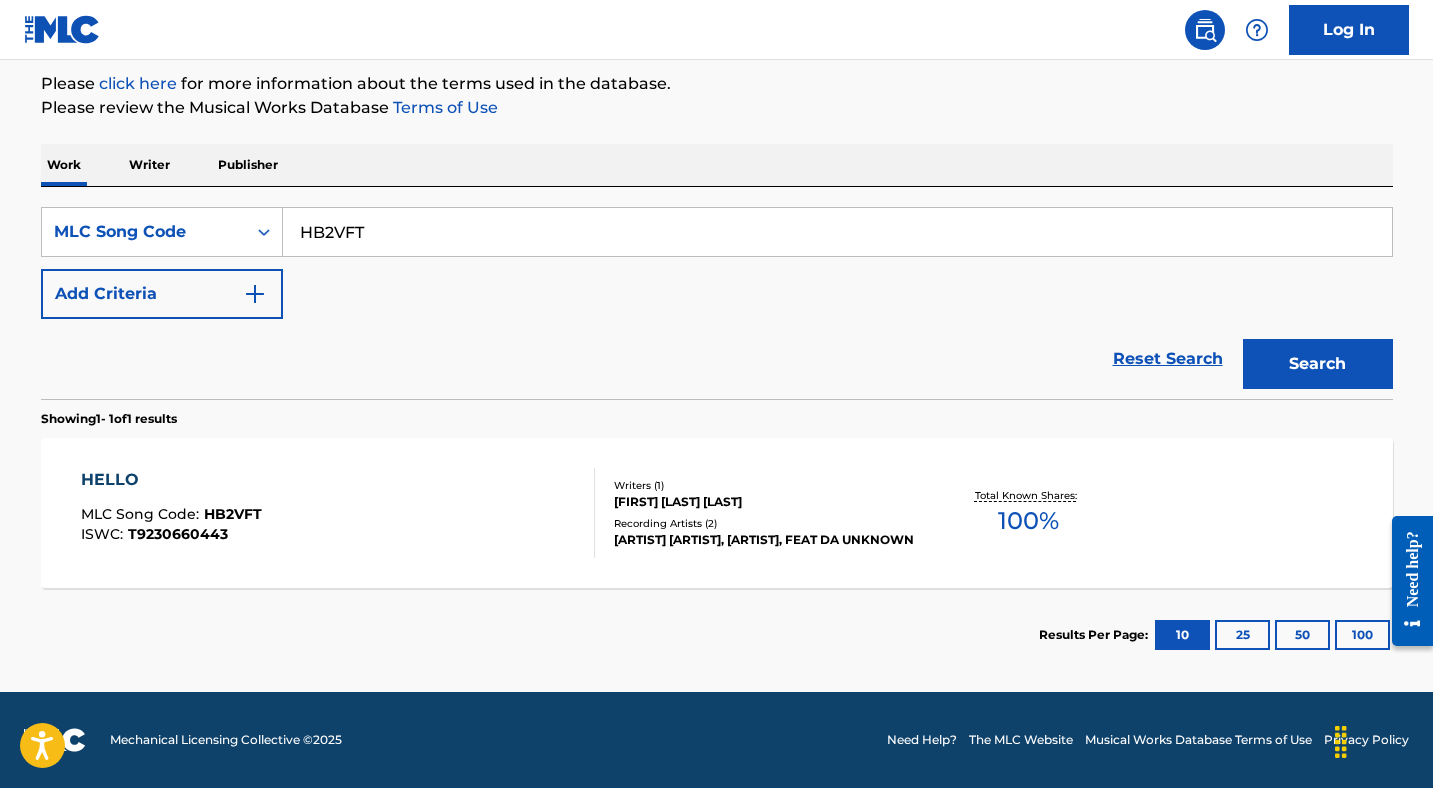 click on "HELLO MLC Song Code : HB2VFT ISWC : T9230660443" at bounding box center (171, 513) 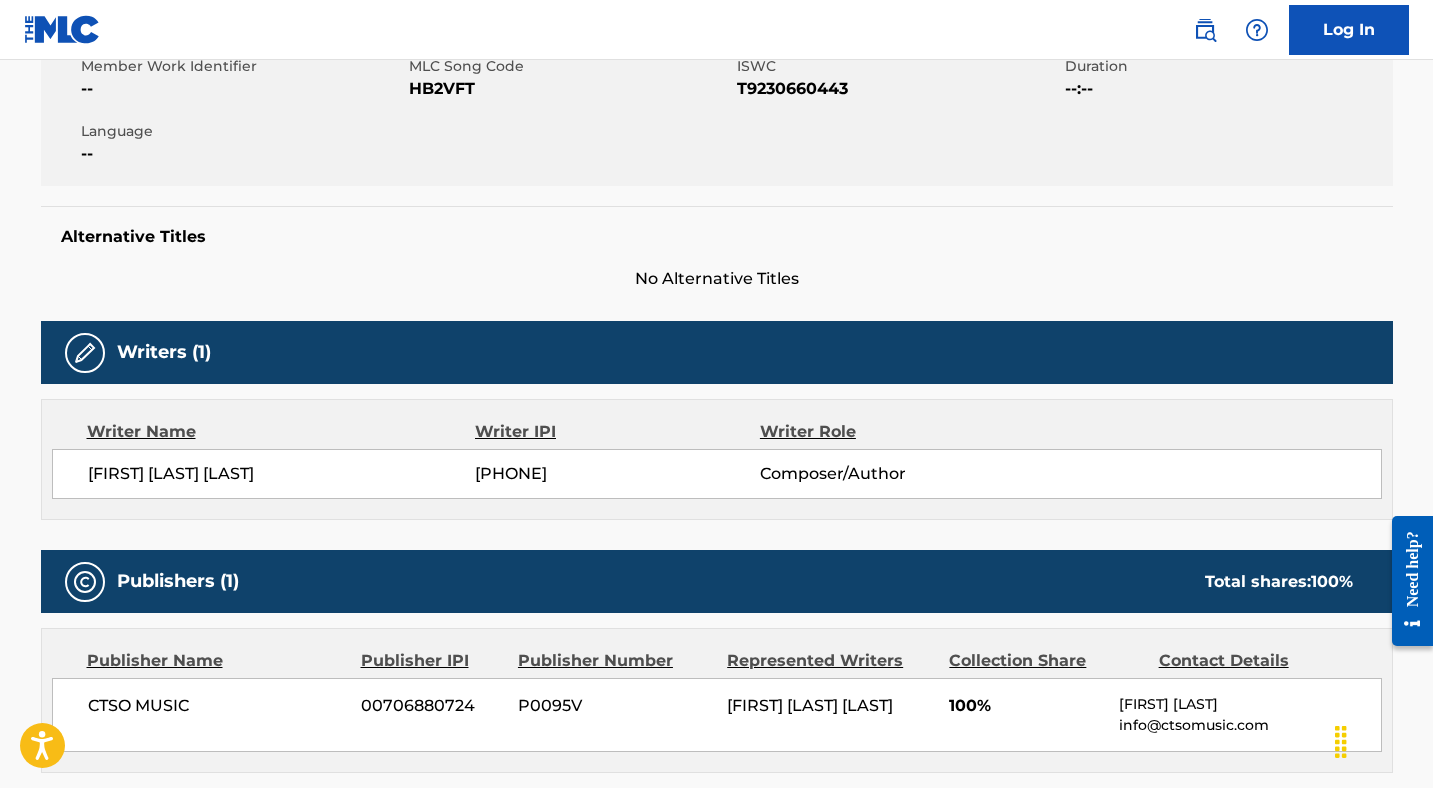 scroll, scrollTop: 771, scrollLeft: 0, axis: vertical 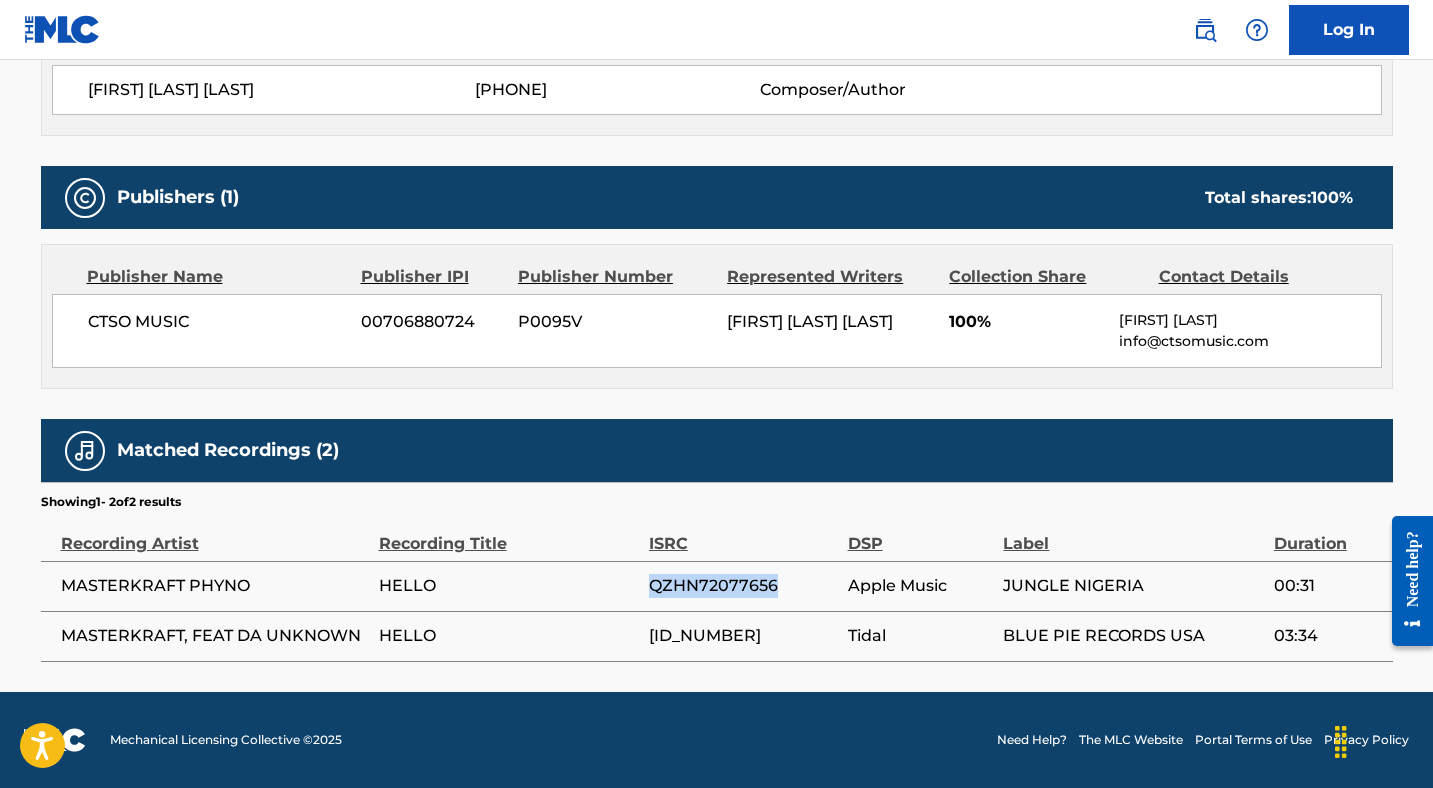 drag, startPoint x: 775, startPoint y: 587, endPoint x: 649, endPoint y: 578, distance: 126.32102 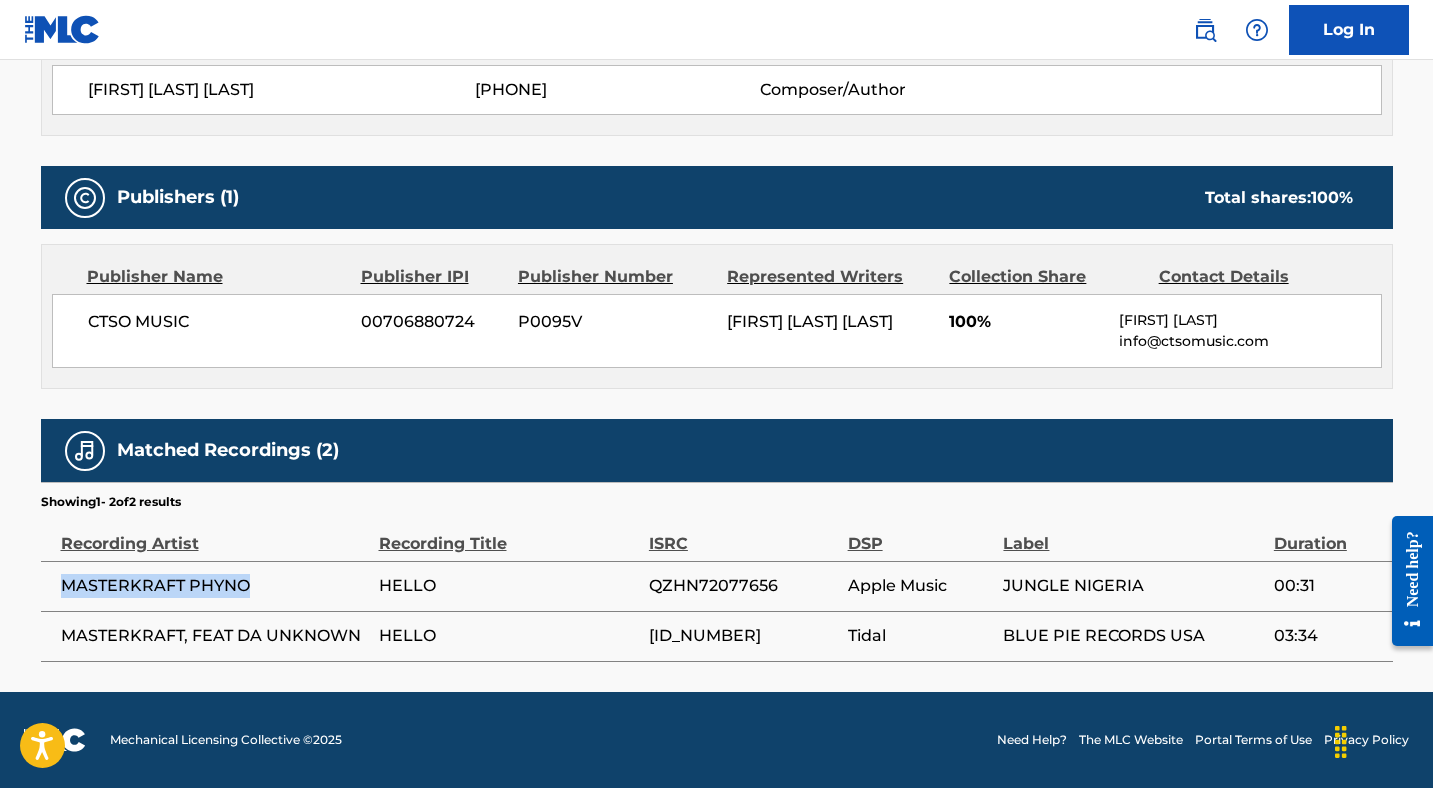 drag, startPoint x: 247, startPoint y: 586, endPoint x: 61, endPoint y: 586, distance: 186 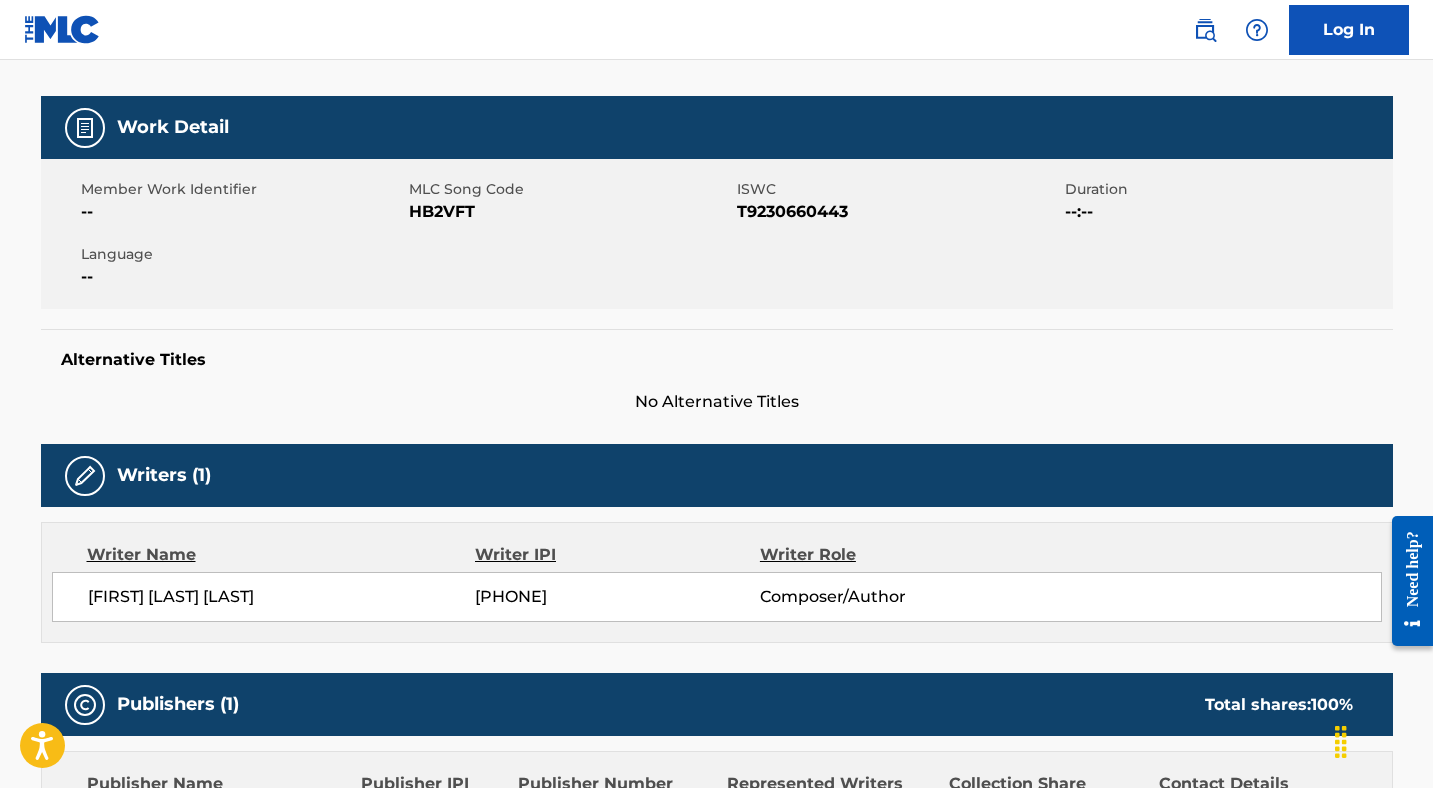 scroll, scrollTop: 0, scrollLeft: 0, axis: both 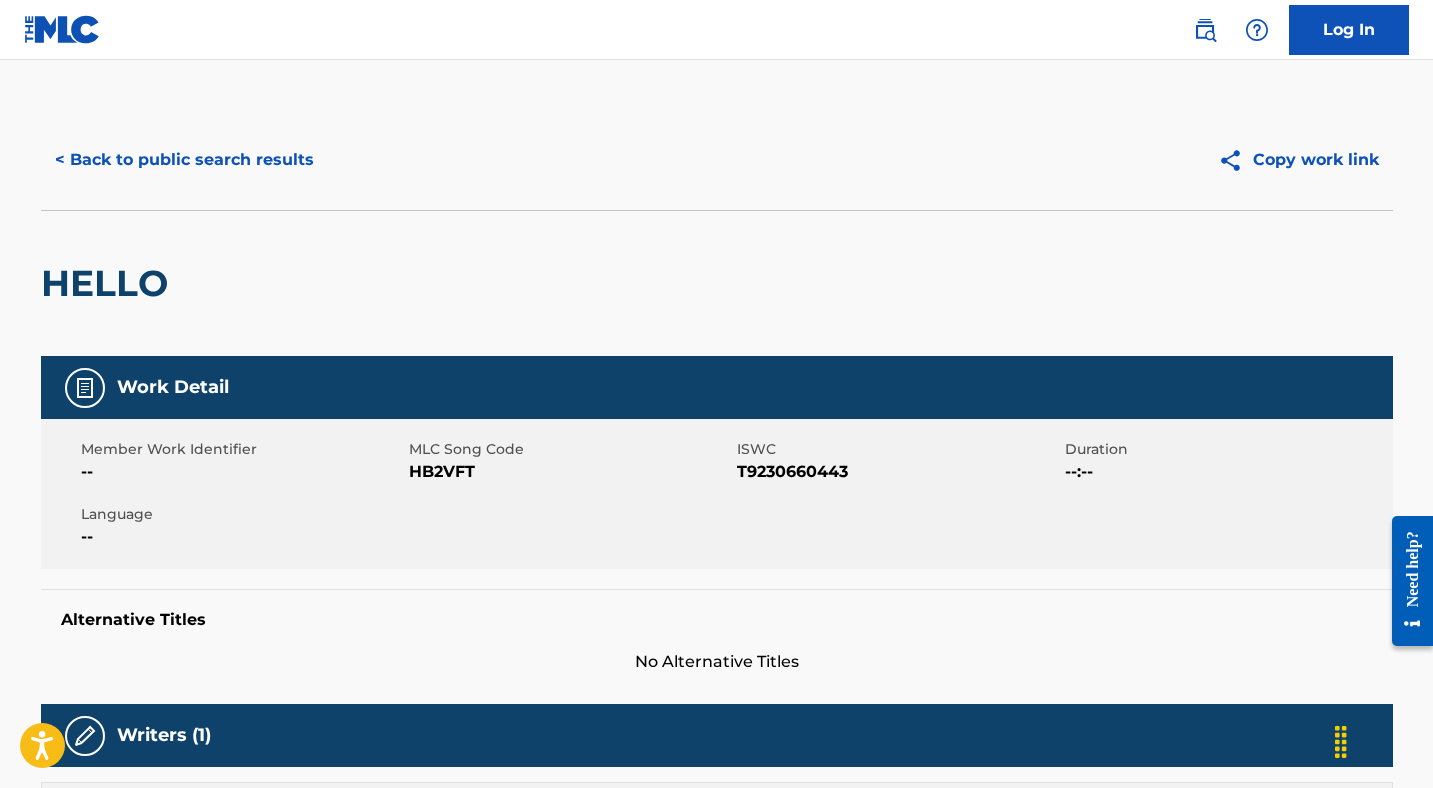 click on "HB2VFT" at bounding box center (570, 472) 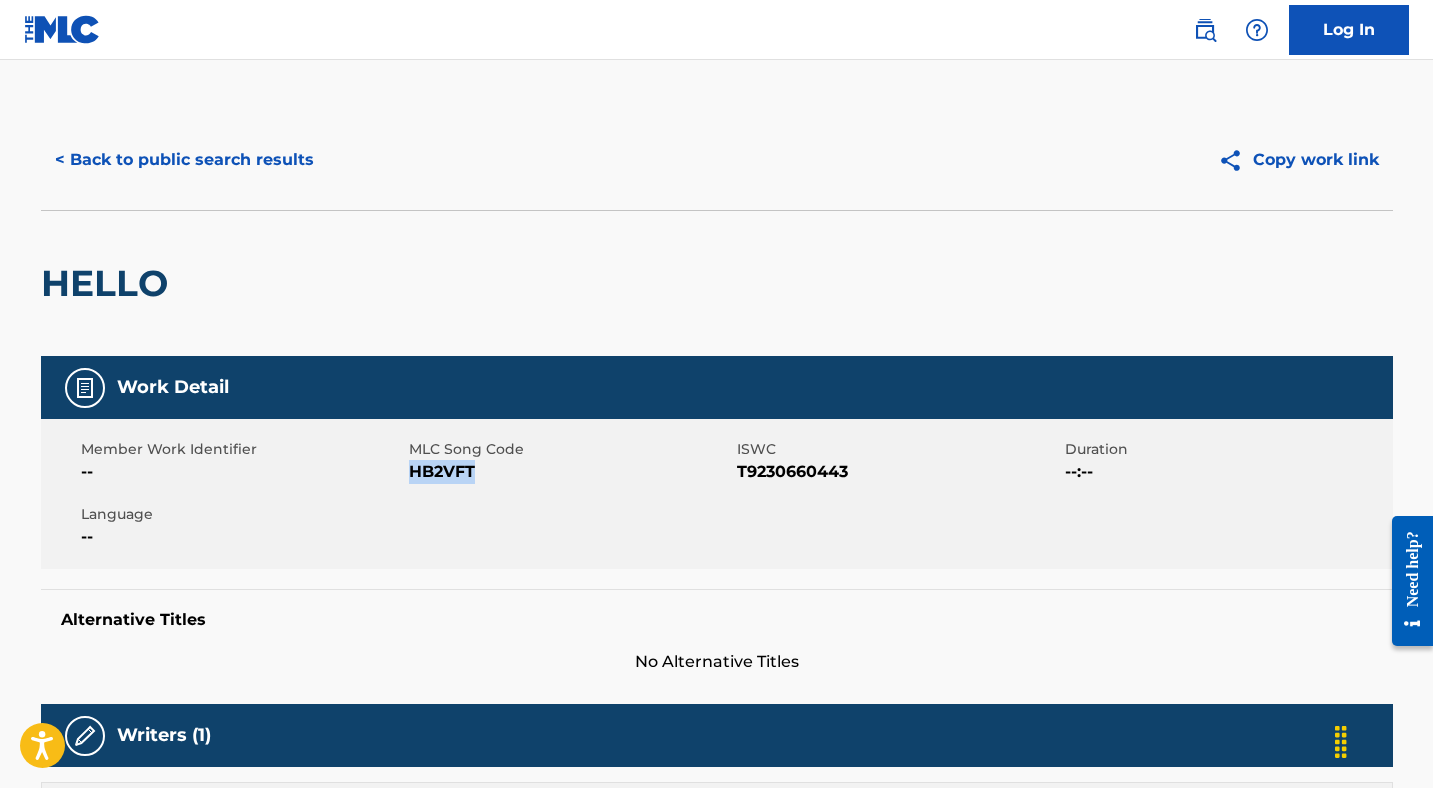 click on "HB2VFT" at bounding box center [570, 472] 